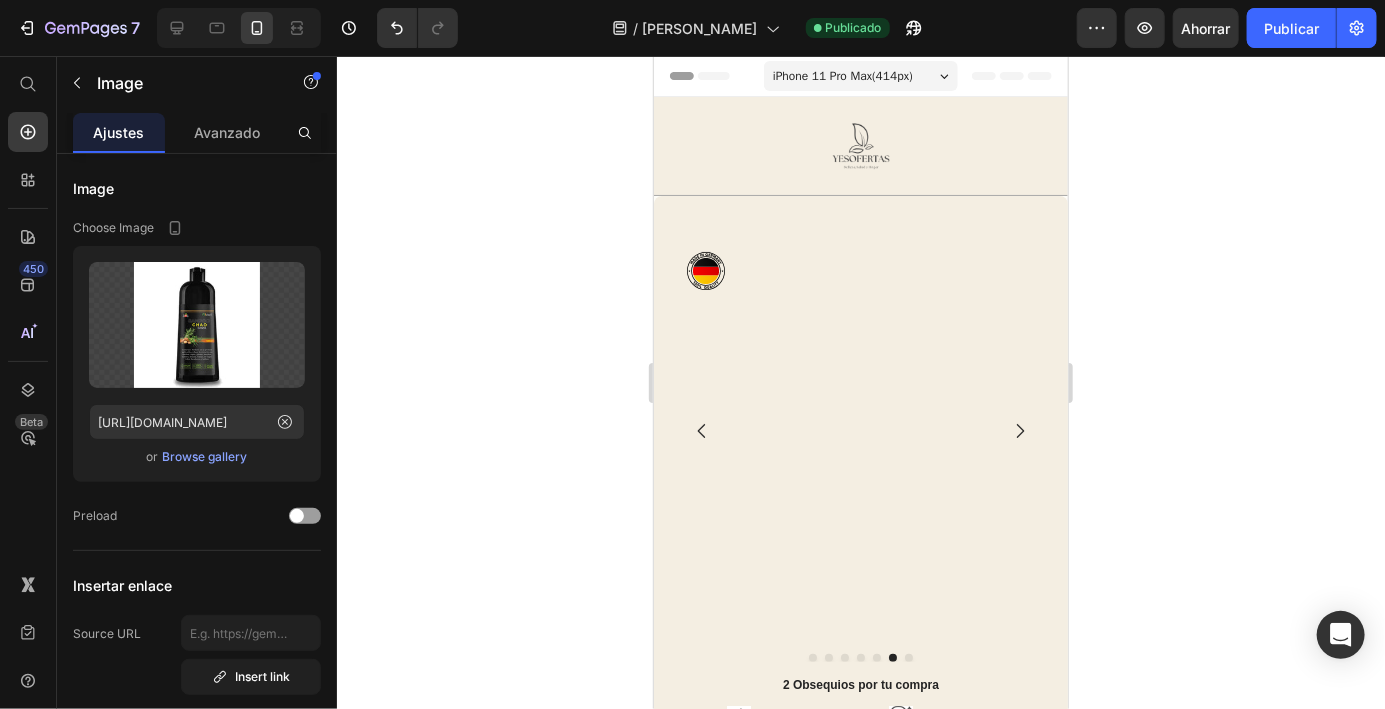 scroll, scrollTop: 1845, scrollLeft: 0, axis: vertical 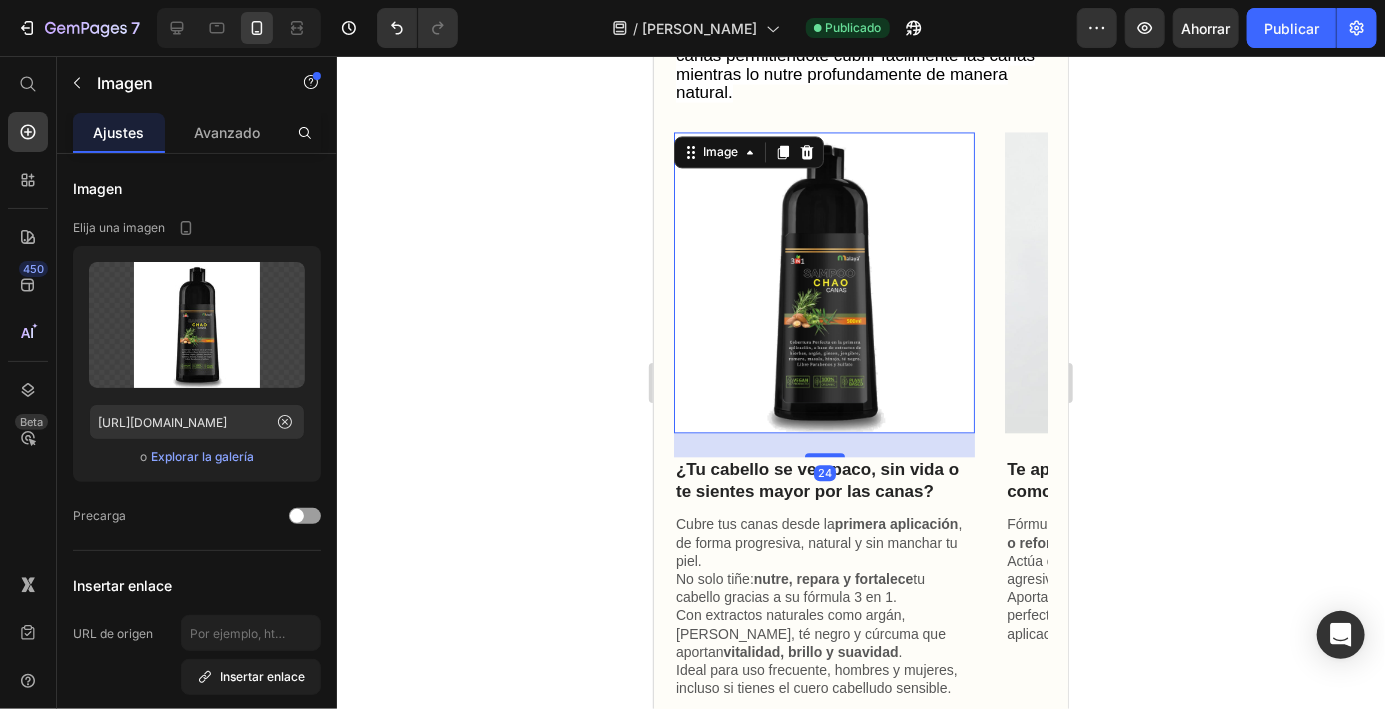 click on "Actúa como tinte vegetal: sin químicos agresivos, sin maltratar tu cabello." at bounding box center [1154, 569] 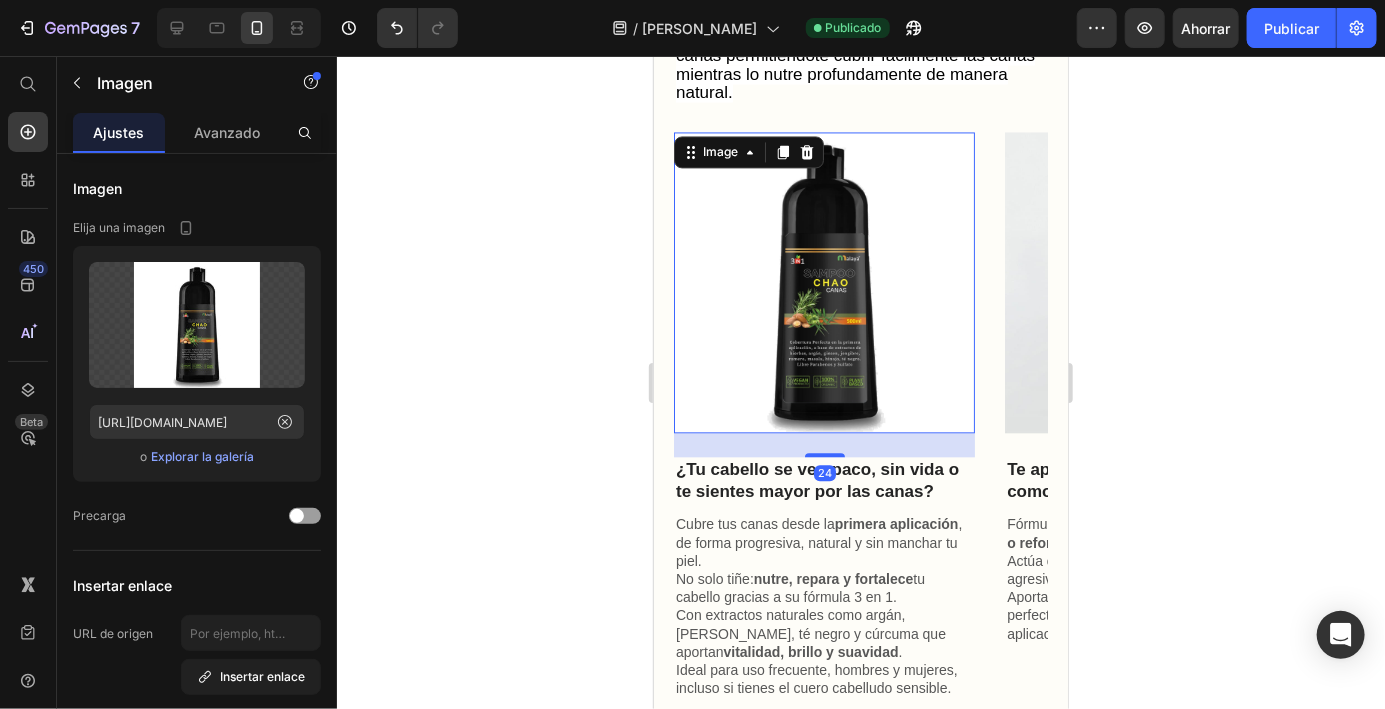 click at bounding box center (1154, 281) 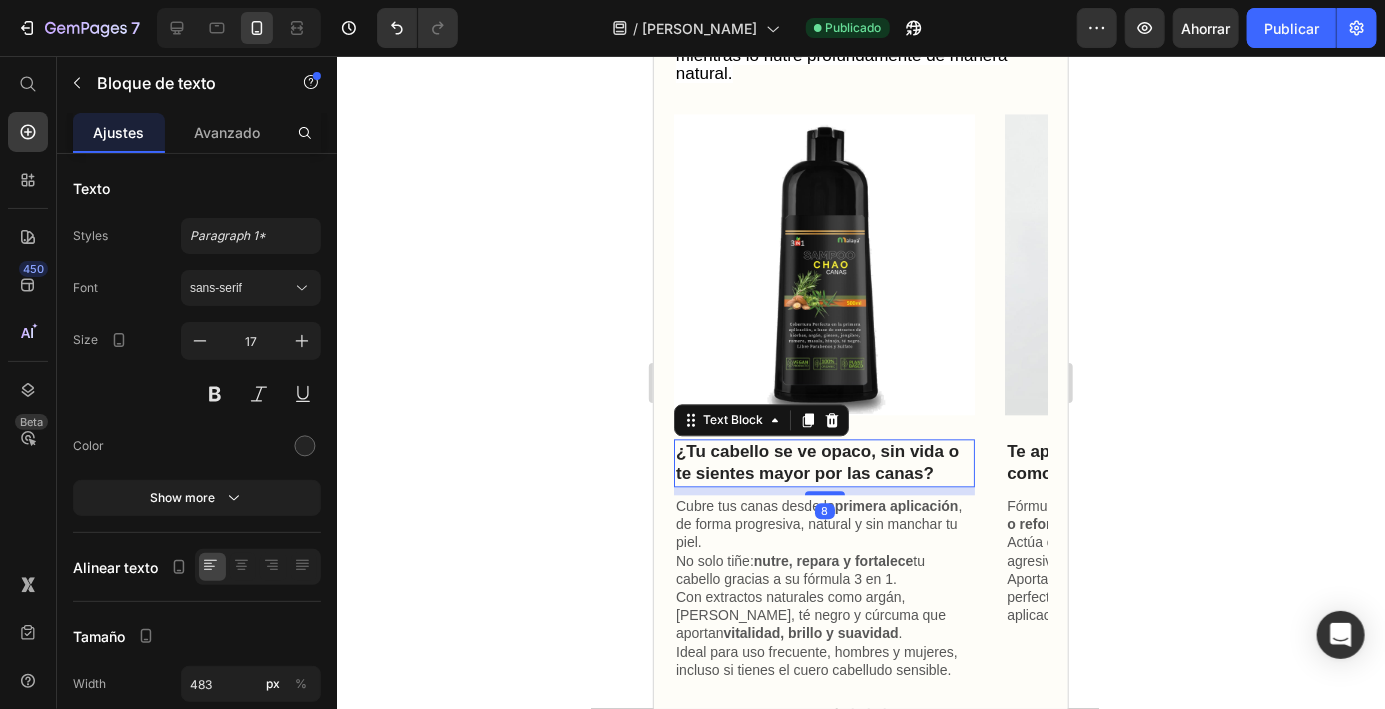 scroll, scrollTop: 2086, scrollLeft: 0, axis: vertical 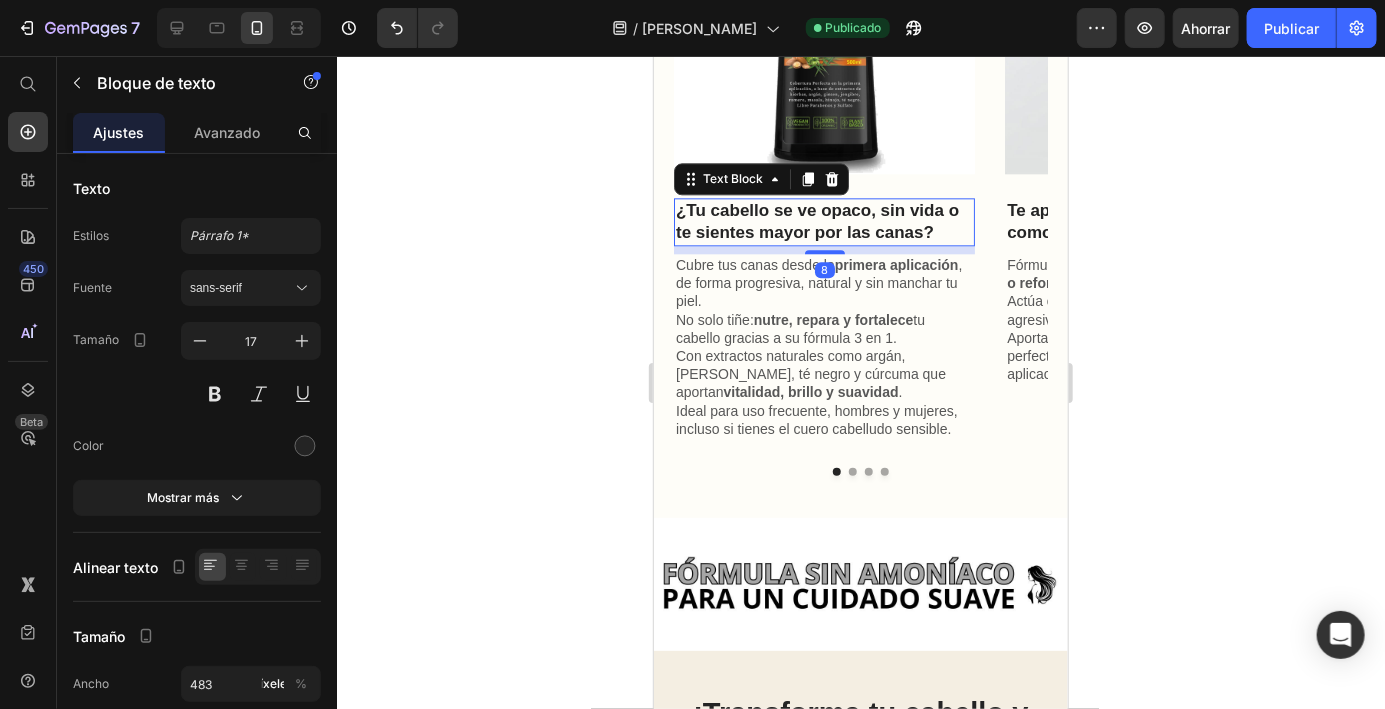 click at bounding box center [852, 471] 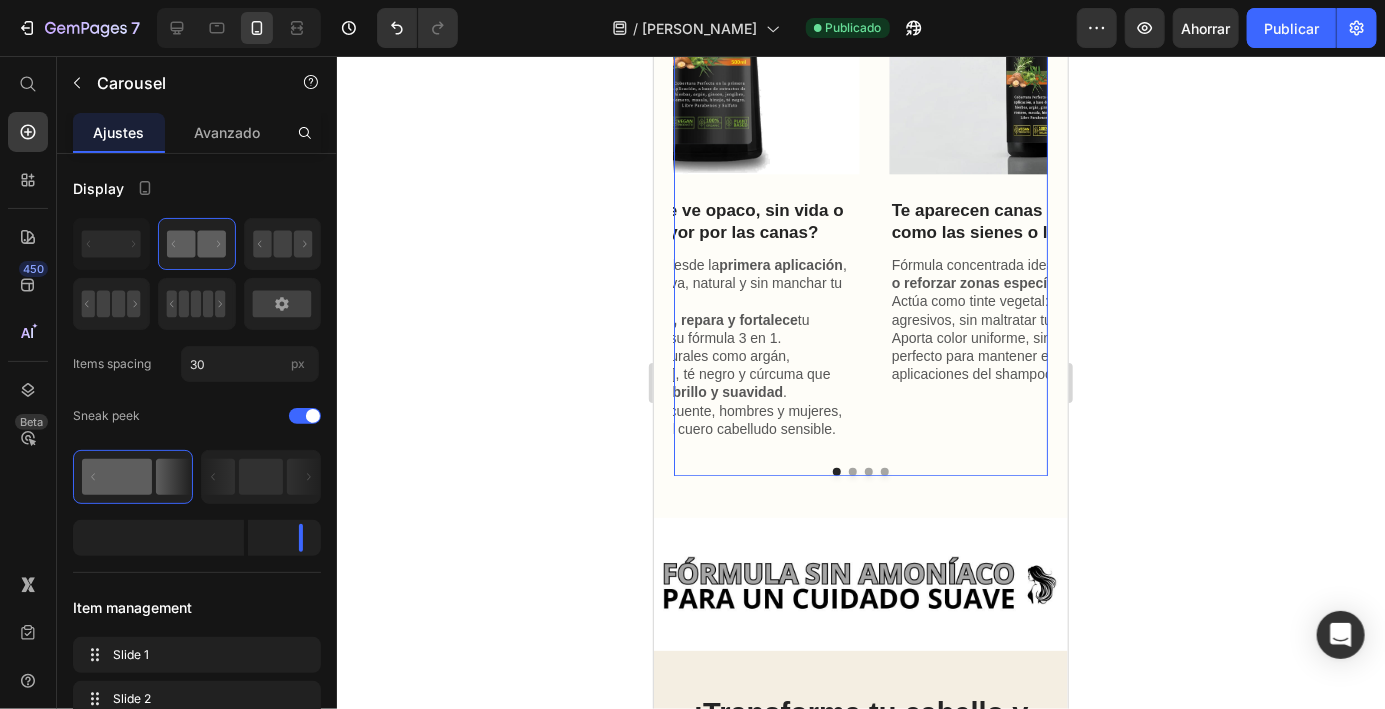 click at bounding box center [852, 471] 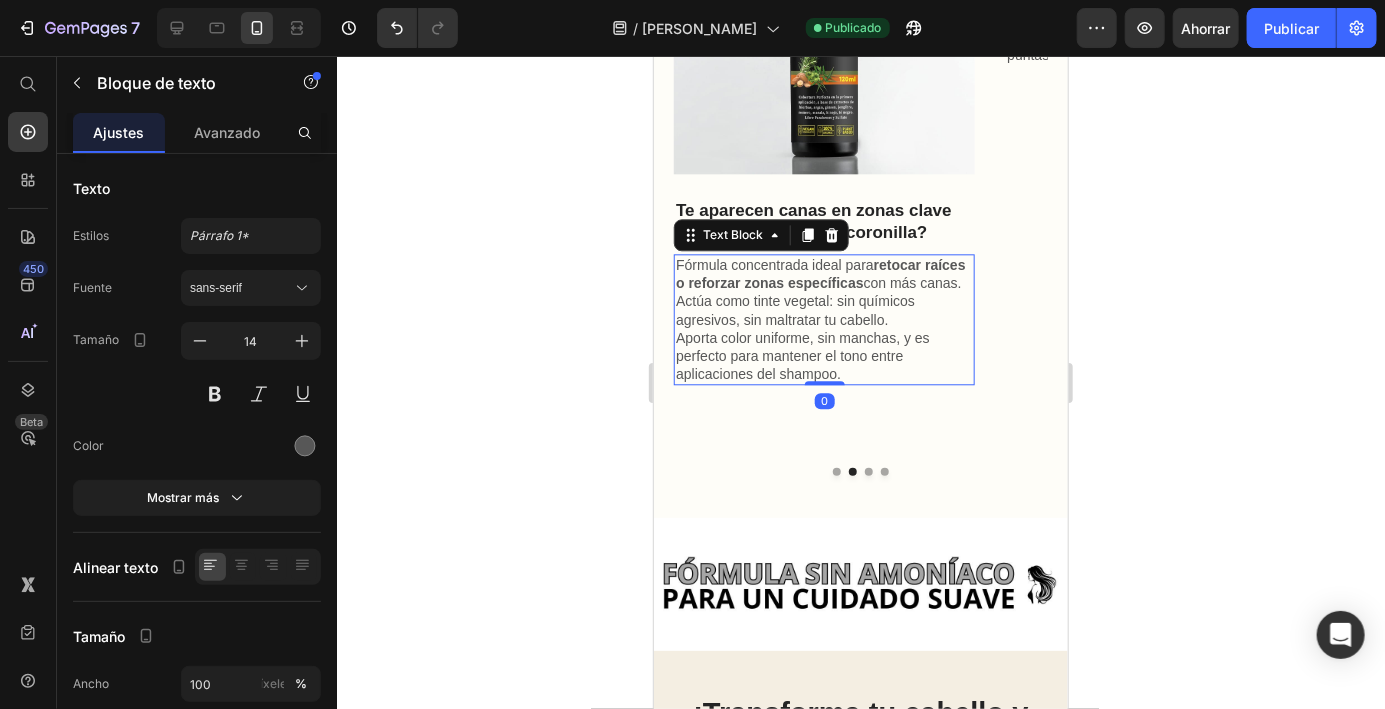 click on "Repara puntas abiertas y deja el cabello sedoso, manejable y lleno de vida." at bounding box center [1154, 8] 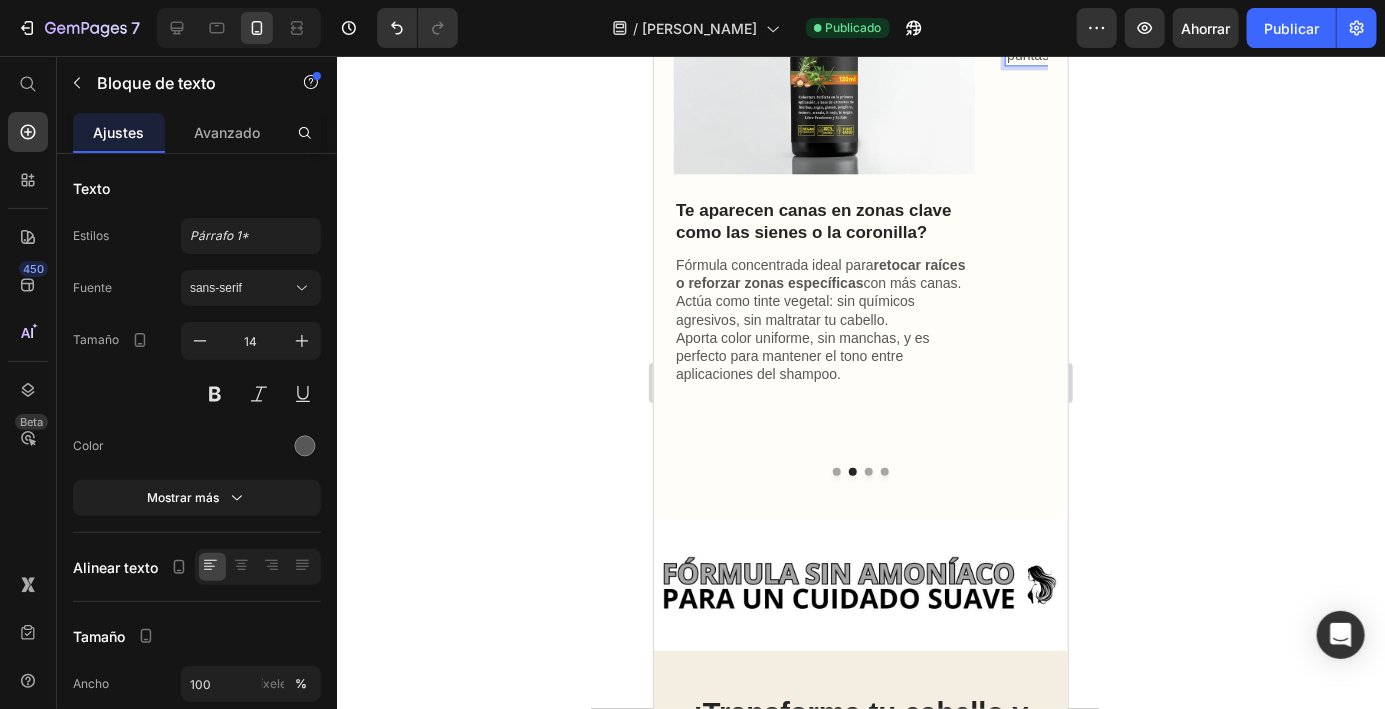 click on "Repara puntas abiertas y deja el cabello sedoso, manejable y lleno de vida." at bounding box center [1154, 8] 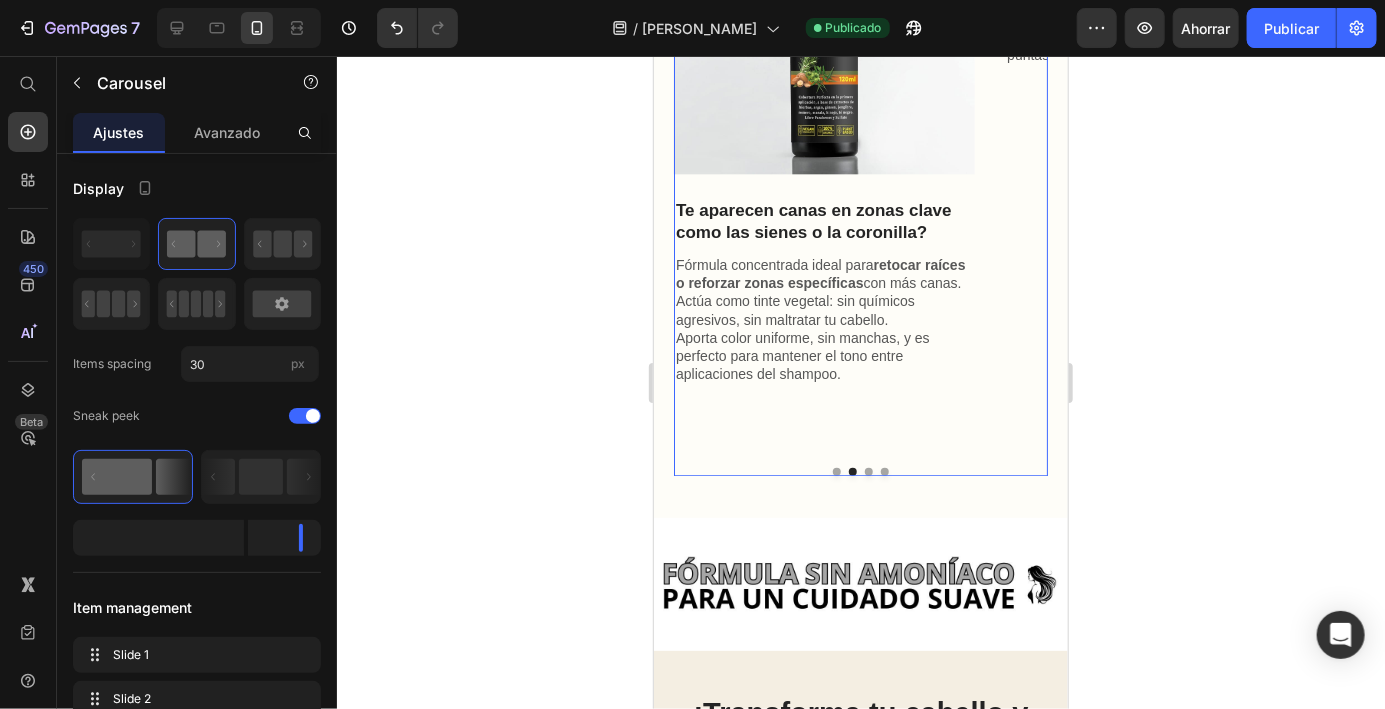 click on "¿Tu cabello está seco, quebradizo o con frizz?" at bounding box center (1154, -80) 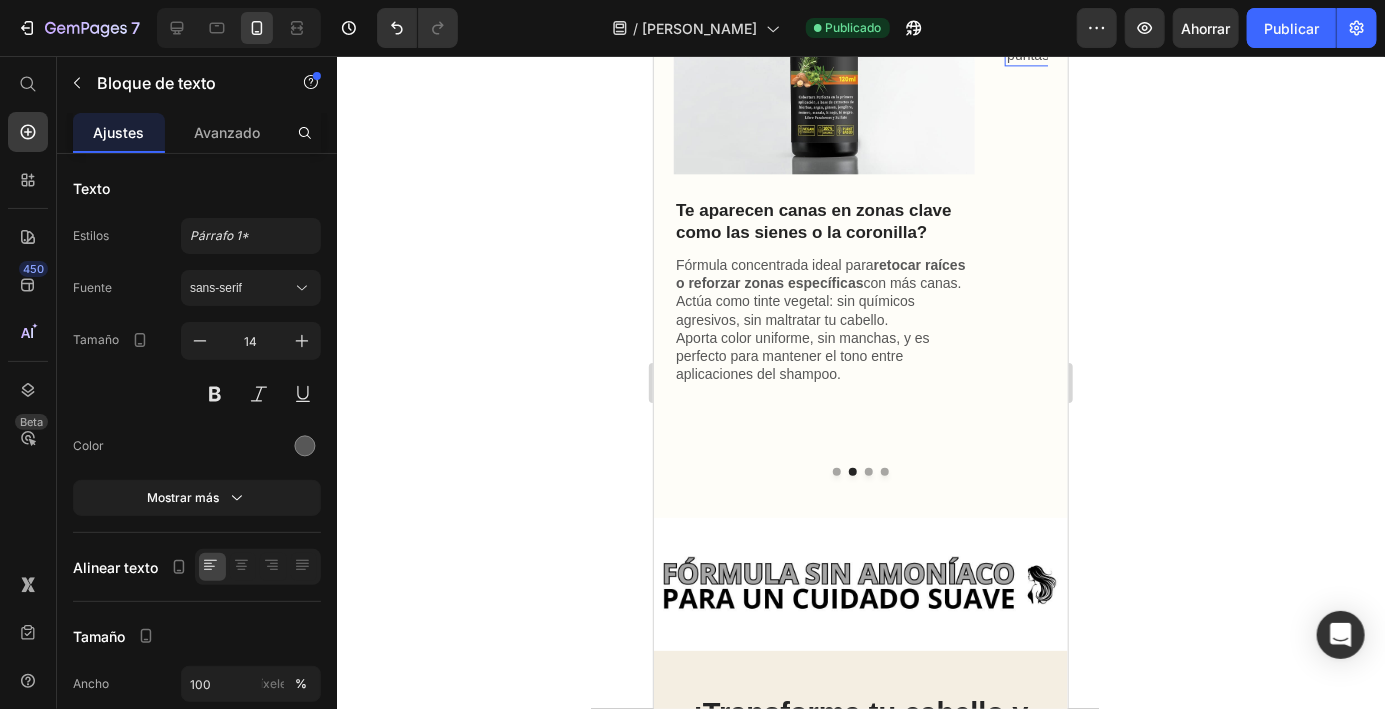 click on "Repara puntas abiertas y deja el cabello sedoso, manejable y lleno de vida." at bounding box center (1154, 8) 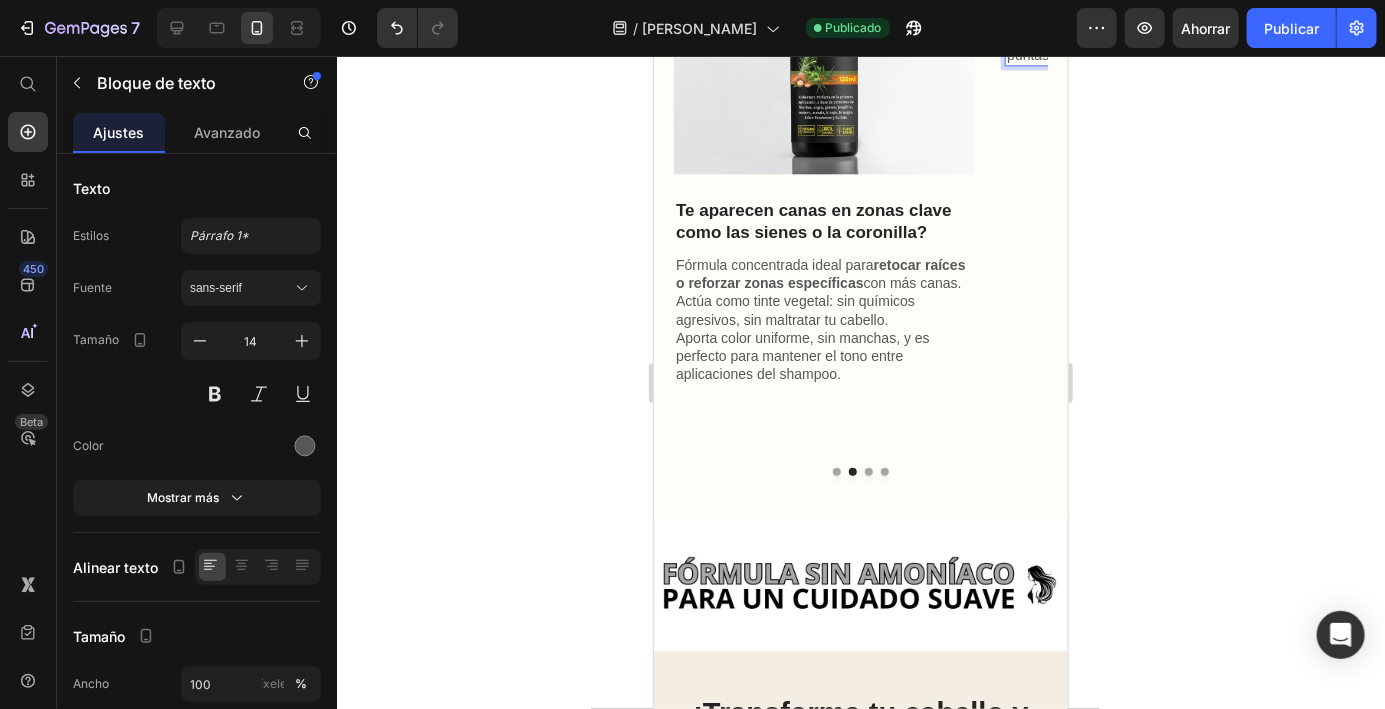 click at bounding box center (868, 471) 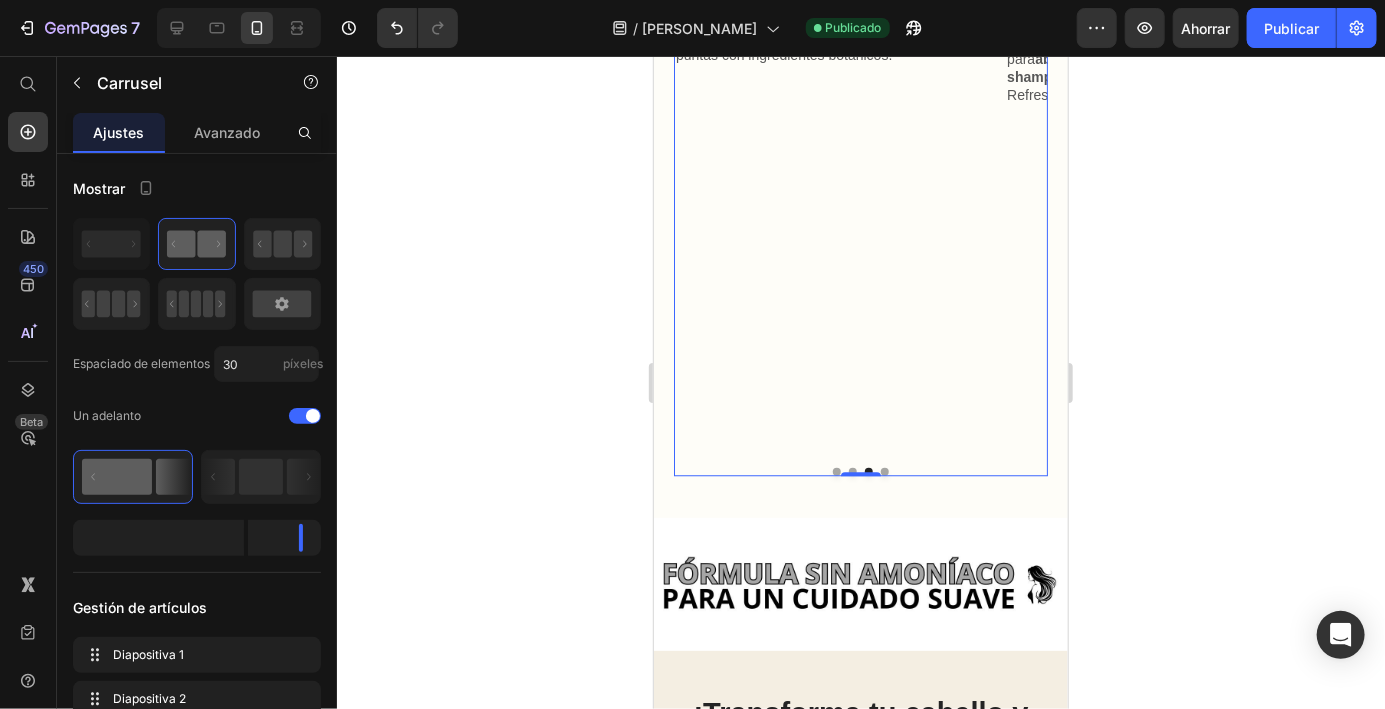 click on "Elimina impurezas, células muertas y residuos de productos químicos que obstruyen el cuero cabelludo." at bounding box center (1154, 3) 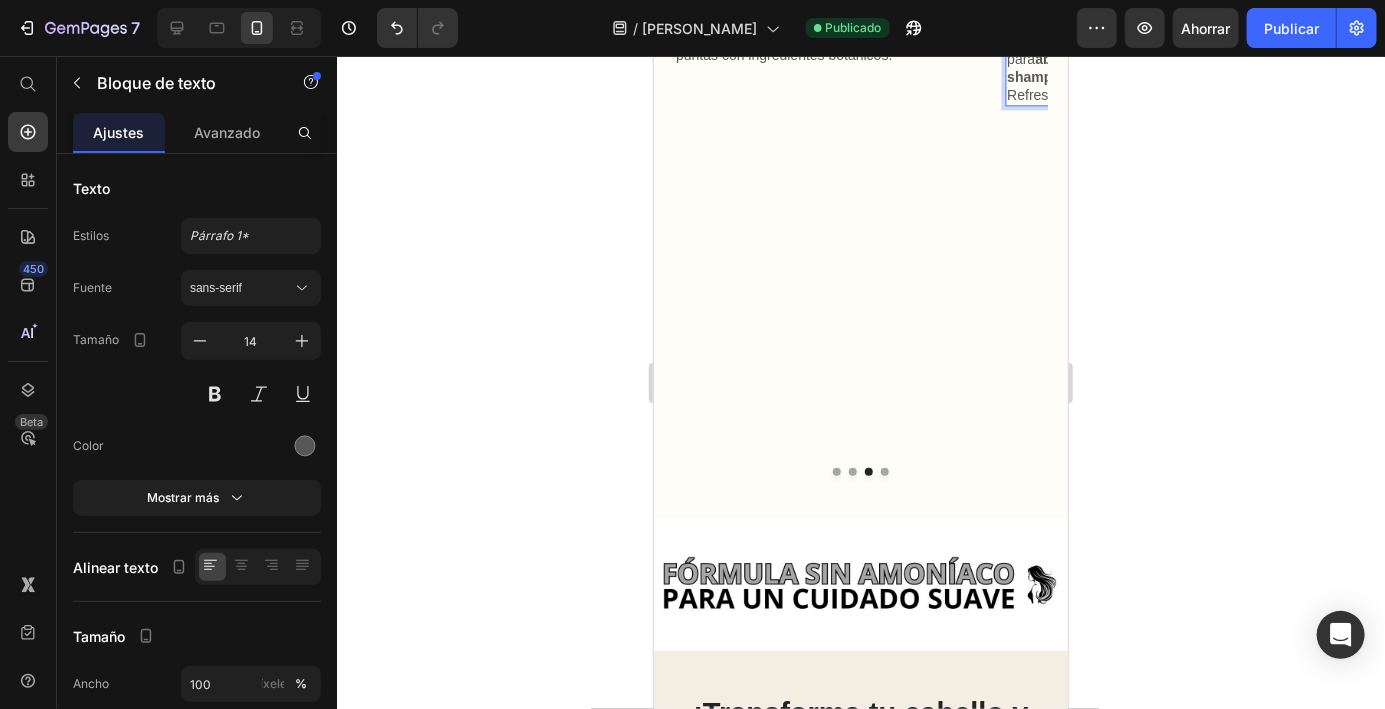click on "¿Sientes que tu cabello no crece, se engrasa rápido o pica el cuero cabelludo?" at bounding box center [1154, -69] 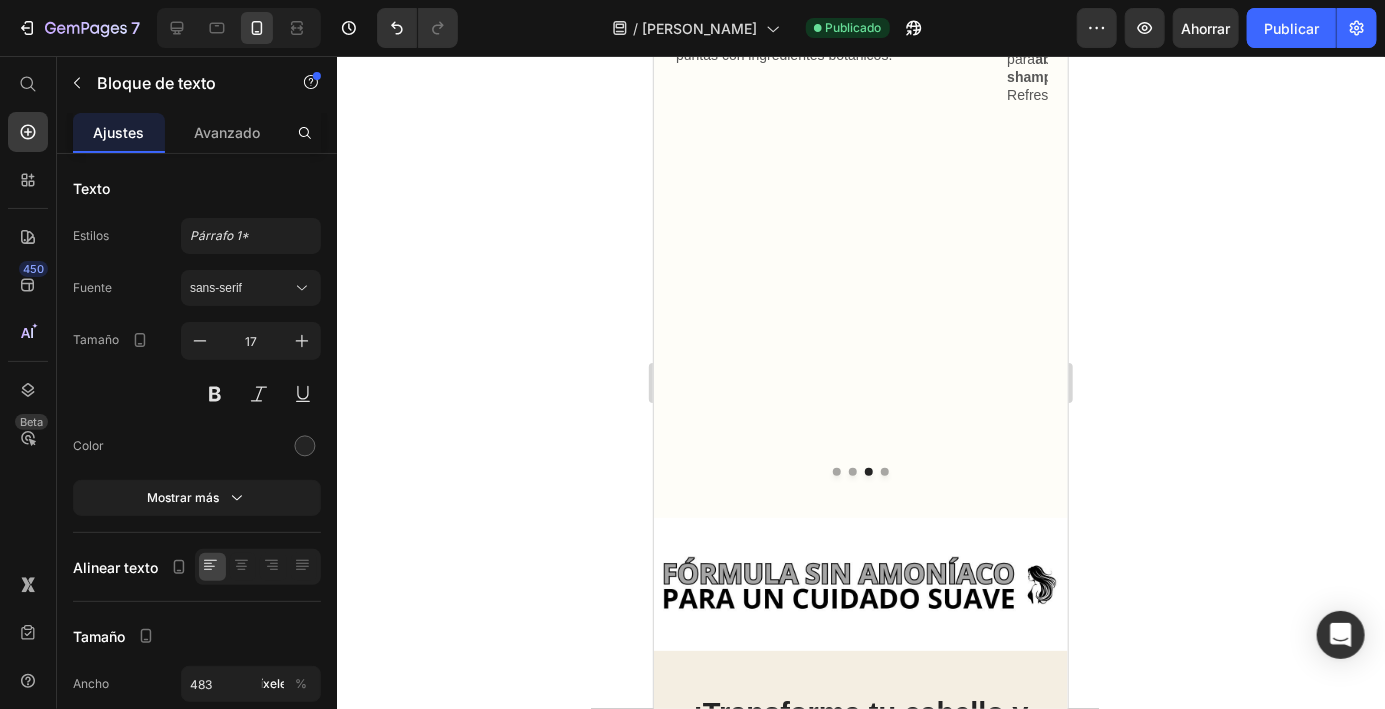 click at bounding box center [884, 471] 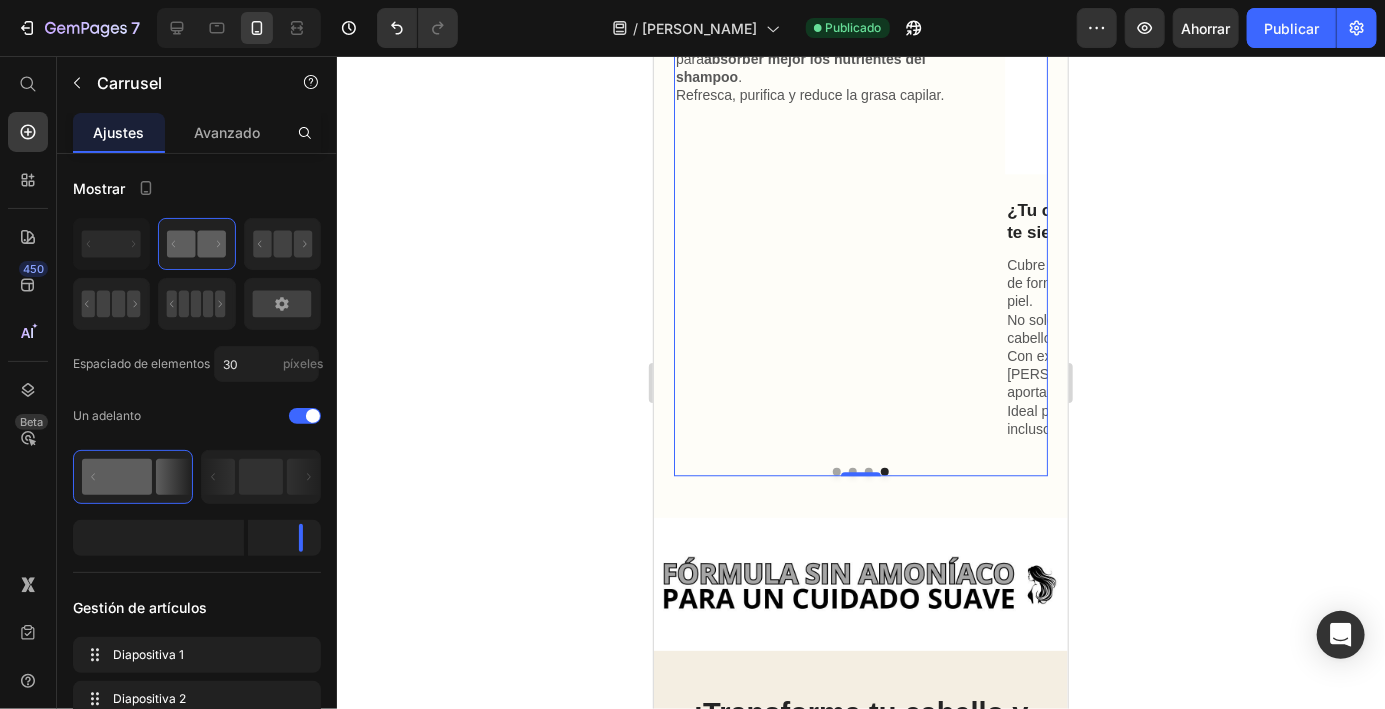 click on "No solo tiñe:  nutre, repara y fortalece  tu cabello gracias a su fórmula 3 en 1." at bounding box center (1154, 328) 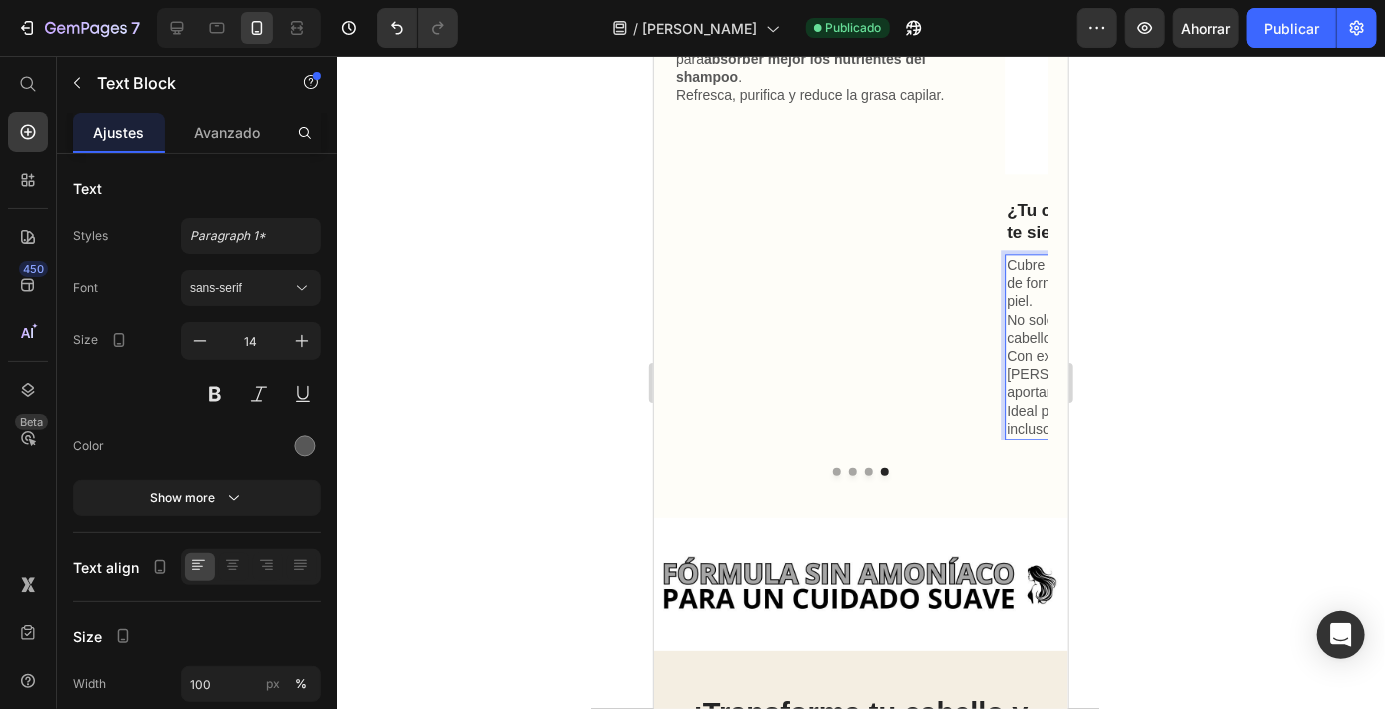 click at bounding box center (836, 471) 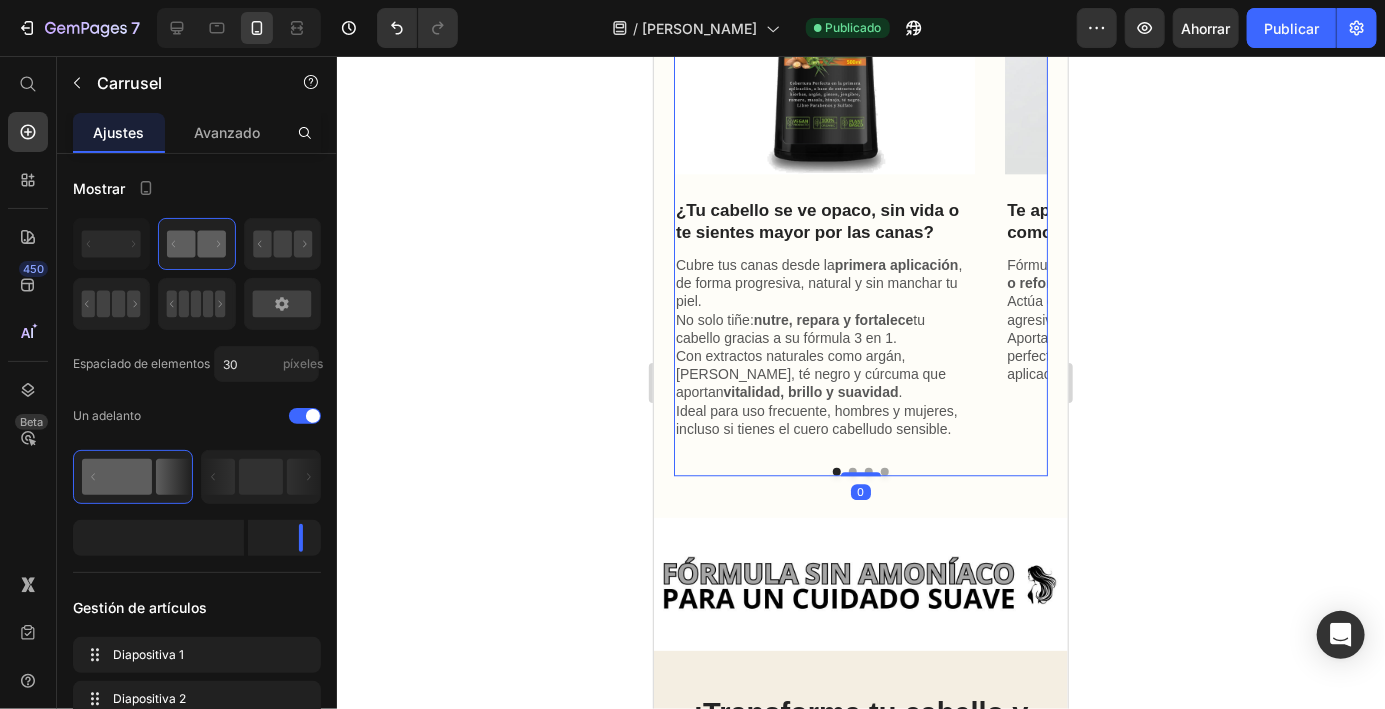 click on "¿Tu cabello se ve opaco, sin vida o te sientes mayor por las canas?" at bounding box center (823, 221) 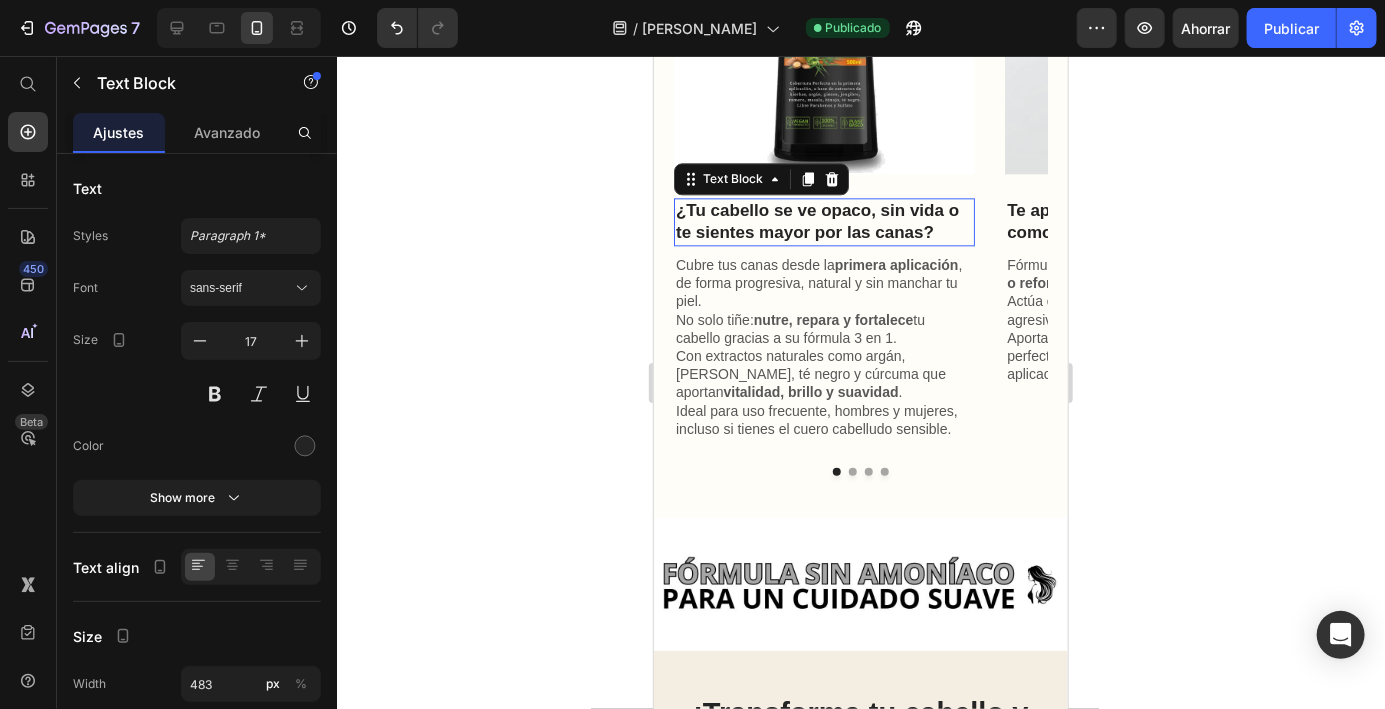 click on "¿Tu cabello se ve opaco, sin vida o te sientes mayor por las canas?" at bounding box center [823, 221] 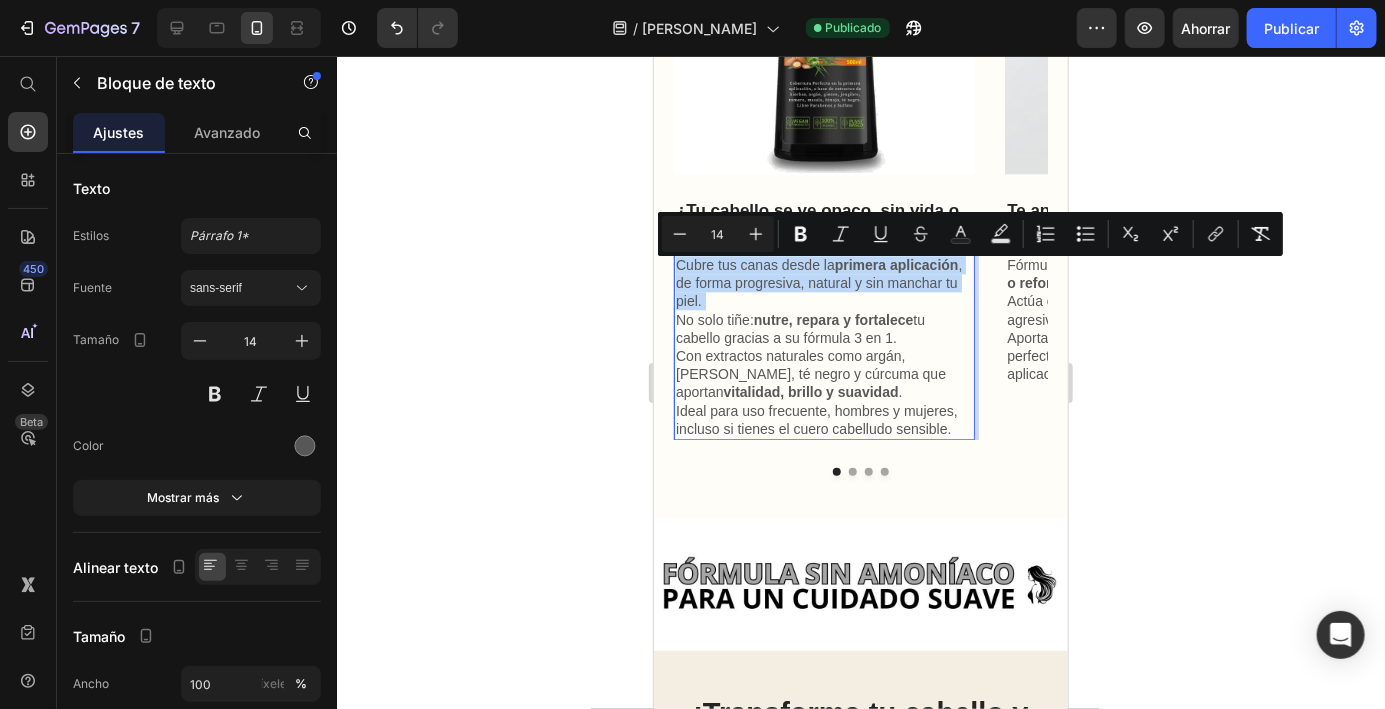 click on "No solo tiñe:  nutre, repara y fortalece  tu cabello gracias a su fórmula 3 en 1." at bounding box center [823, 328] 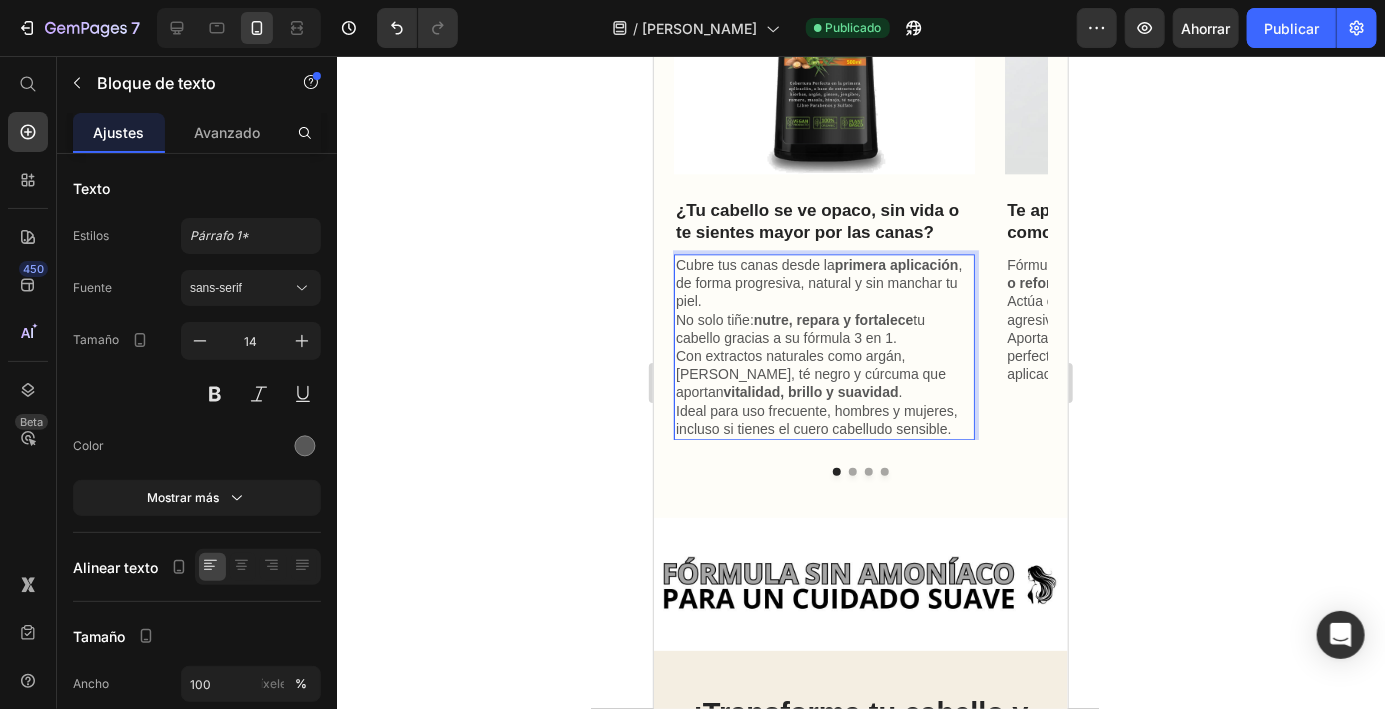 click on "Cubre tus canas desde la  primera aplicación , de forma progresiva, natural y sin manchar tu piel." at bounding box center [823, 282] 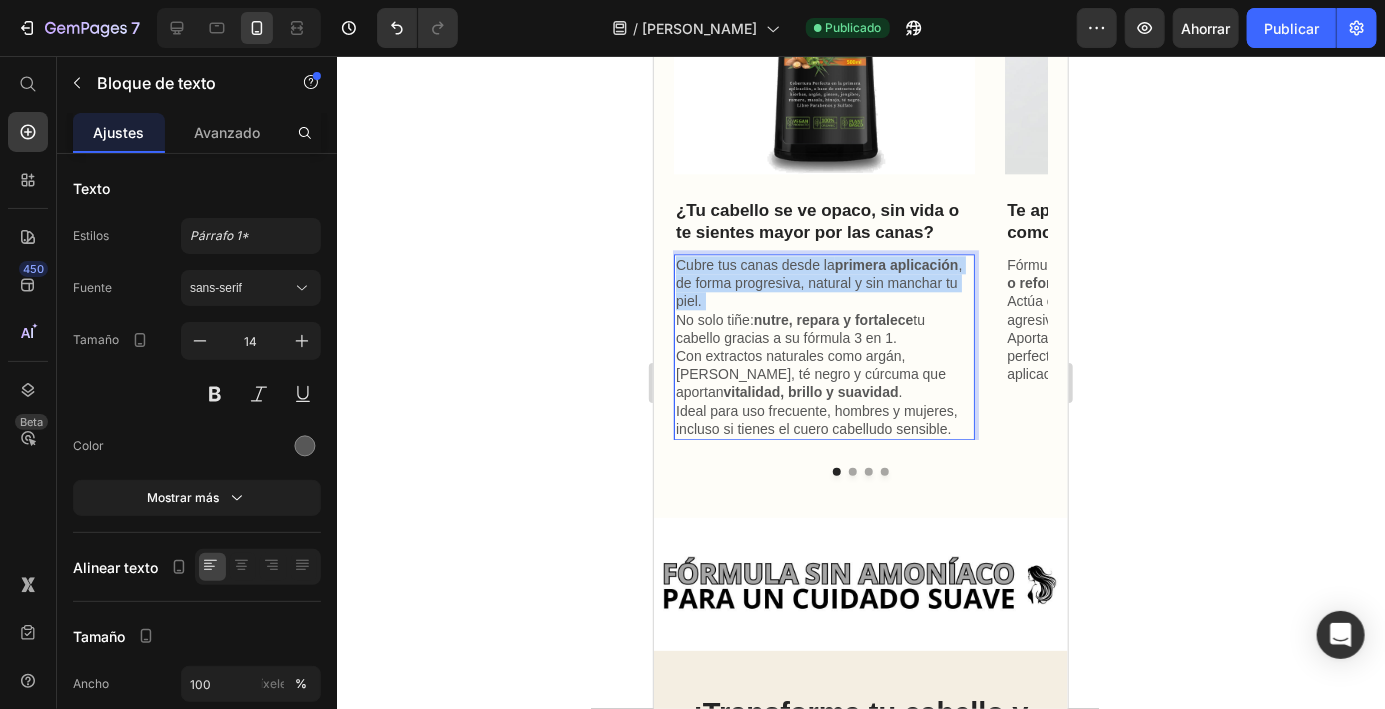 click on "Cubre tus canas desde la  primera aplicación , de forma progresiva, natural y sin manchar tu piel." at bounding box center (823, 282) 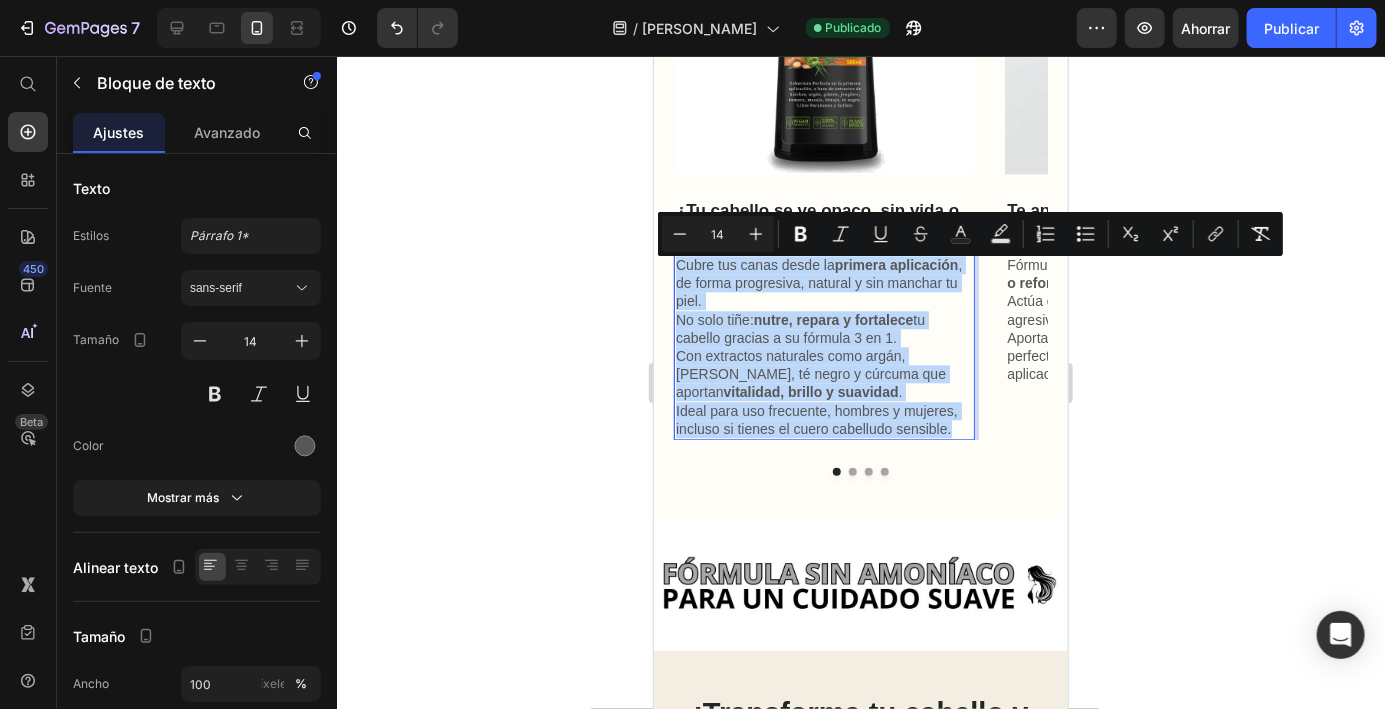 copy on "Cubre tus canas desde la  primera aplicación , de forma progresiva, natural y sin manchar tu piel. No solo tiñe:  nutre, repara y fortalece  tu cabello gracias a su fórmula 3 en 1. Con extractos naturales como argán, [PERSON_NAME], té negro y cúrcuma que aportan  vitalidad, brillo y suavidad . Ideal para uso frecuente, hombres y mujeres, incluso si tienes el cuero cabelludo sensible." 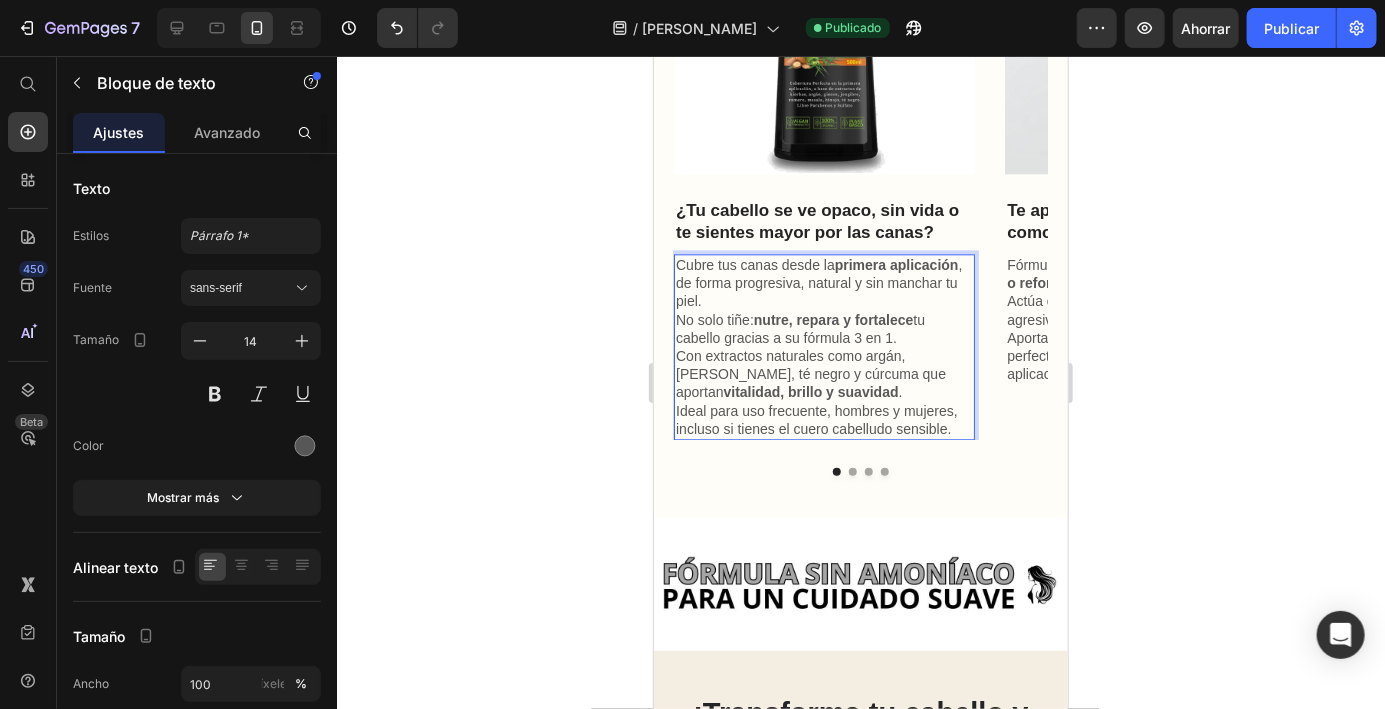 click at bounding box center [852, 471] 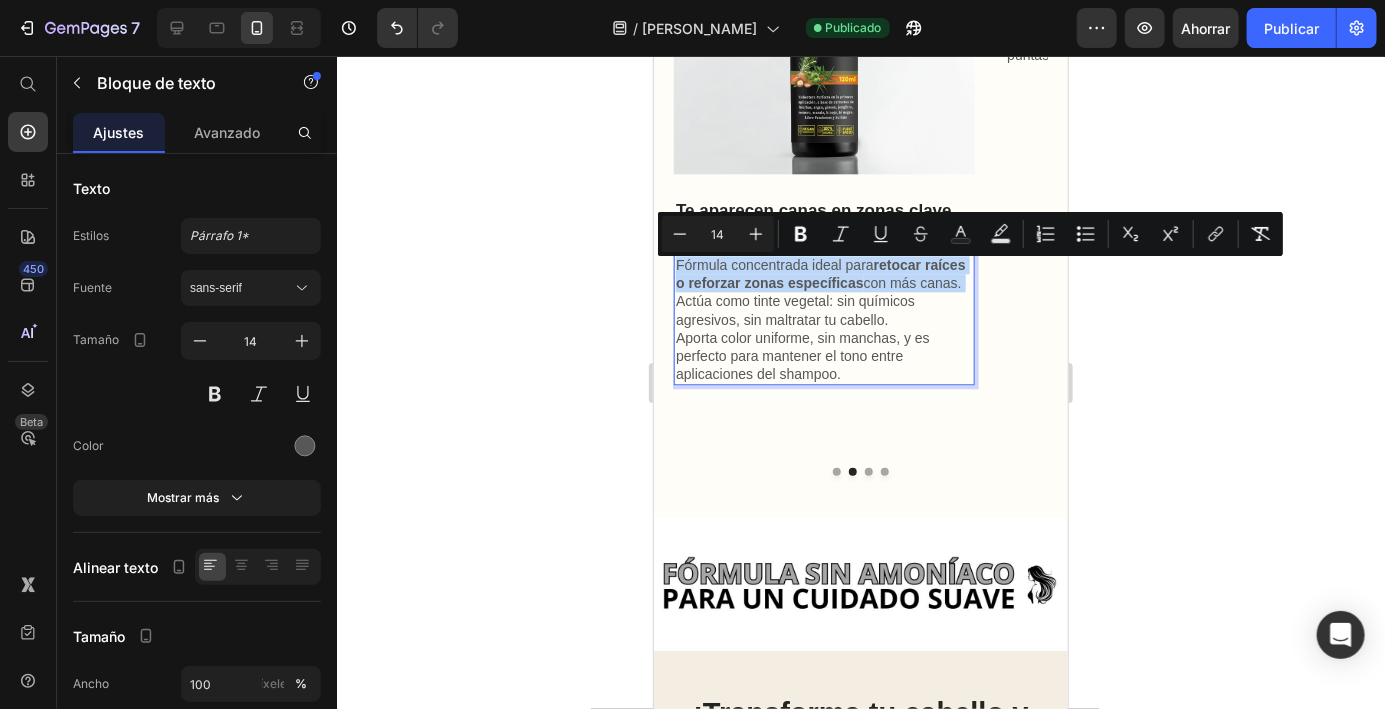 click on "Fórmula concentrada ideal para  retocar raíces o reforzar zonas específicas  con más canas." at bounding box center (823, 273) 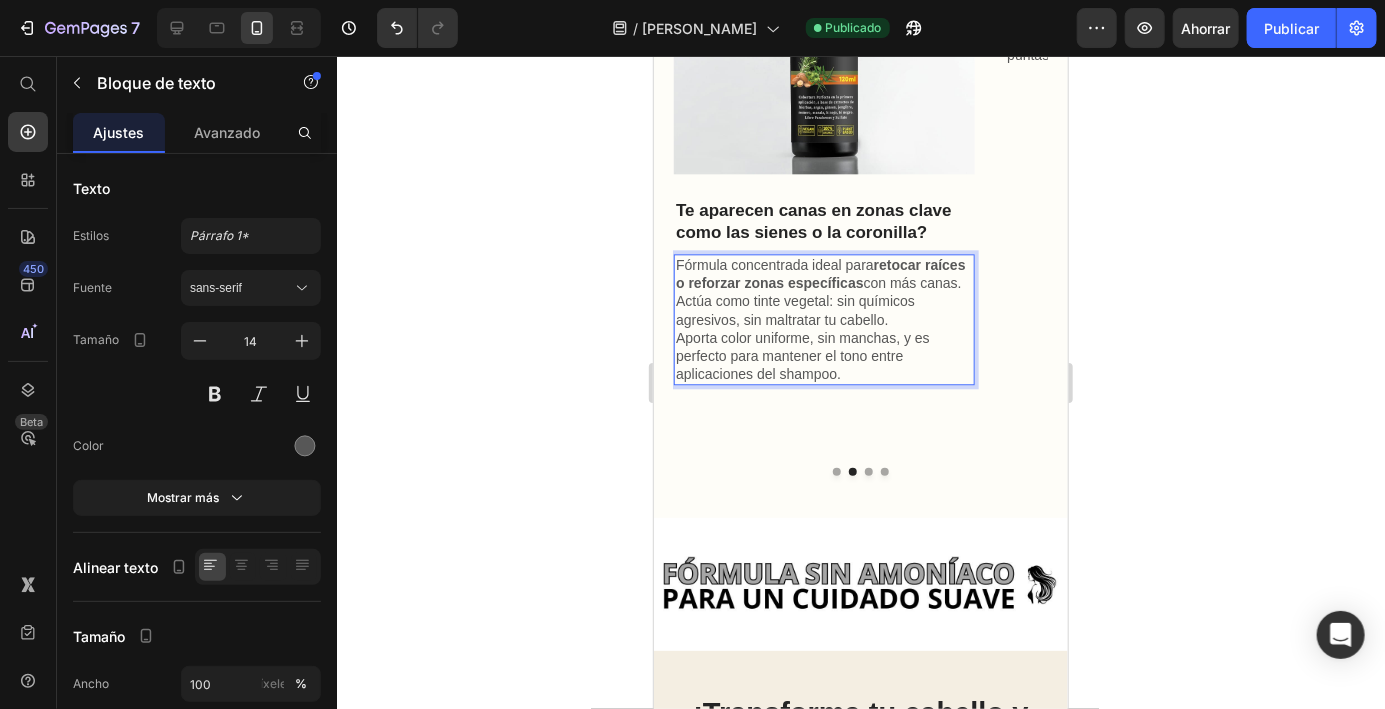 click on "Fórmula concentrada ideal para  retocar raíces o reforzar zonas específicas  con más canas. Actúa como tinte vegetal: sin químicos agresivos, sin maltratar tu cabello. Aporta color uniforme, sin manchas, y es perfecto para mantener el tono entre aplicaciones del shampoo." at bounding box center (823, 318) 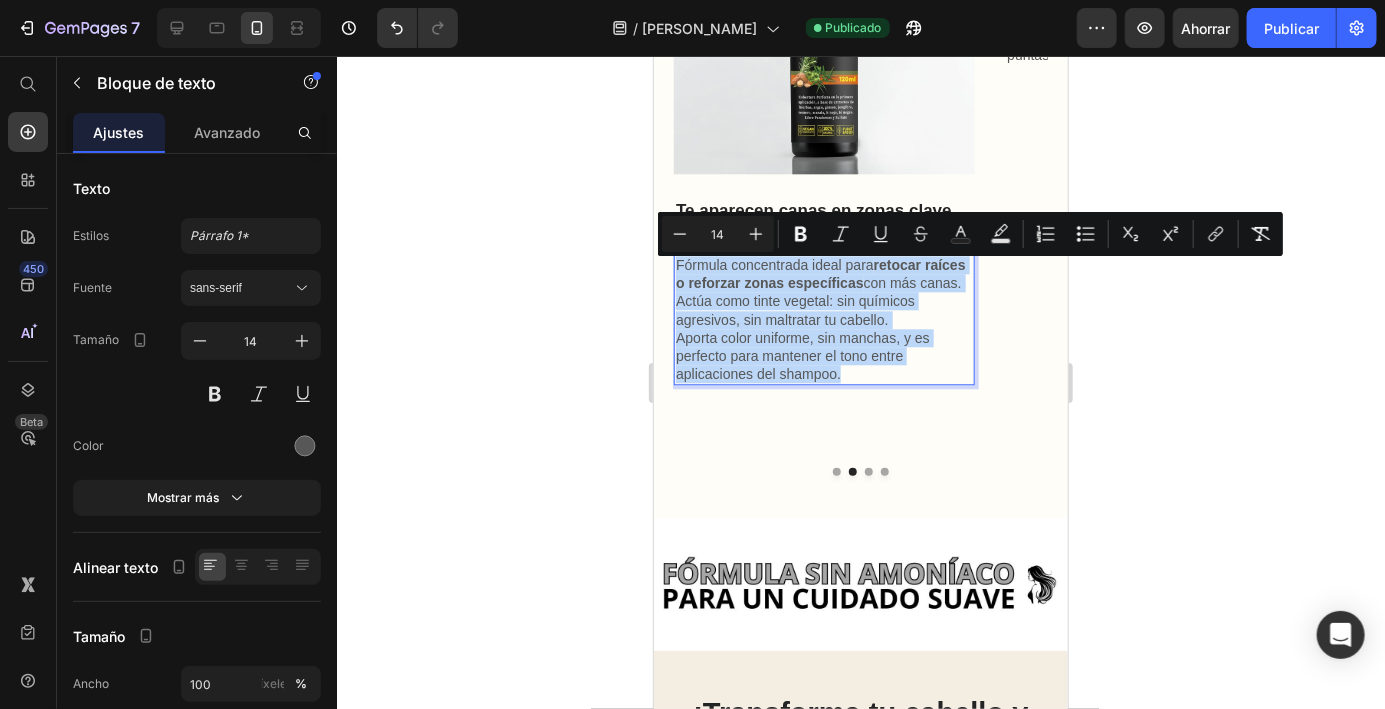 copy on "Fórmula concentrada ideal para  retocar raíces o reforzar zonas específicas  con más canas. Actúa como tinte vegetal: sin químicos agresivos, sin maltratar tu cabello. Aporta color uniforme, sin manchas, y es perfecto para mantener el tono entre aplicaciones del shampoo." 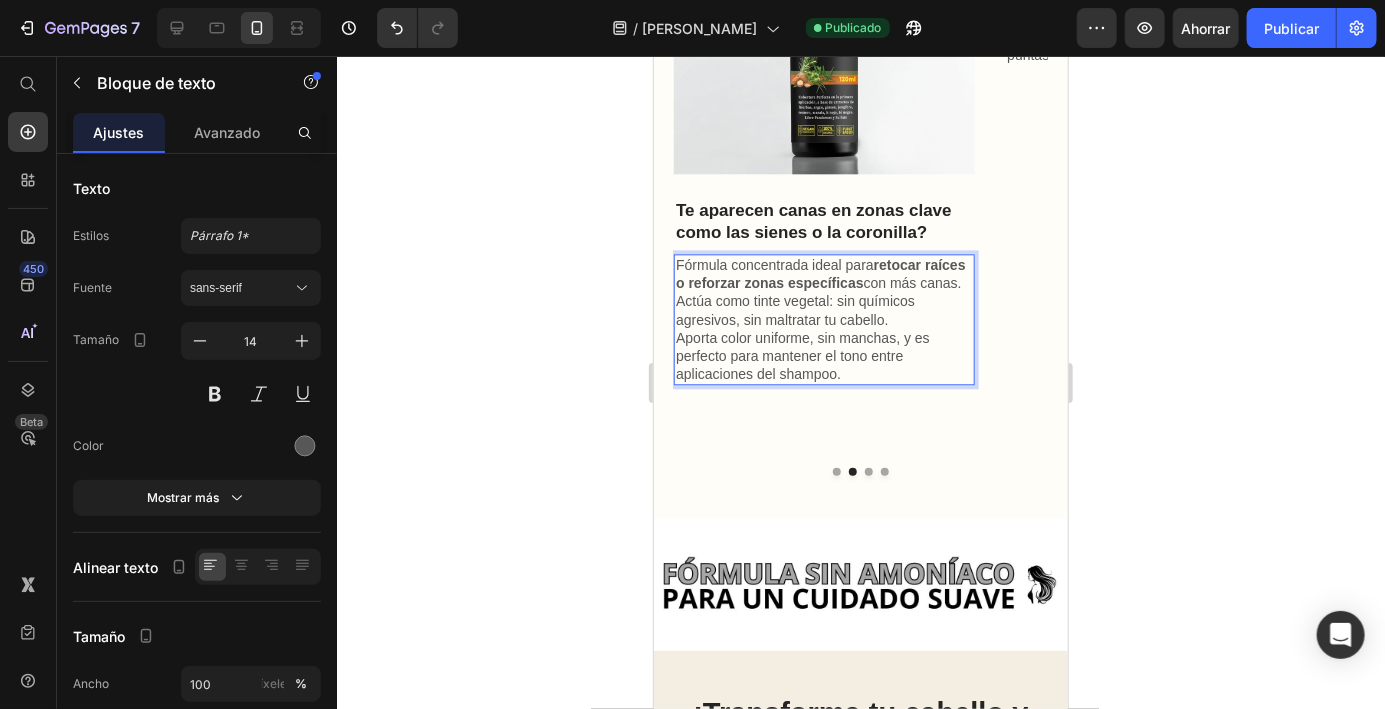 click 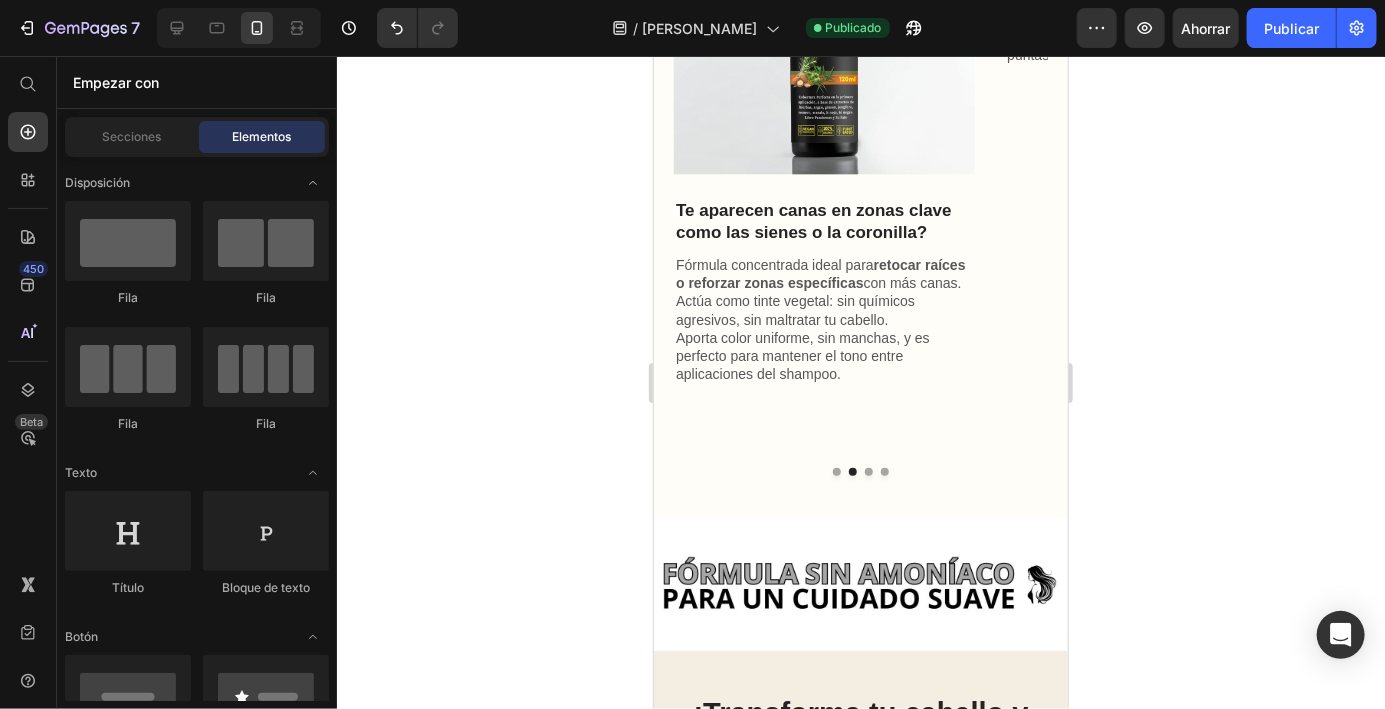 click at bounding box center [868, 471] 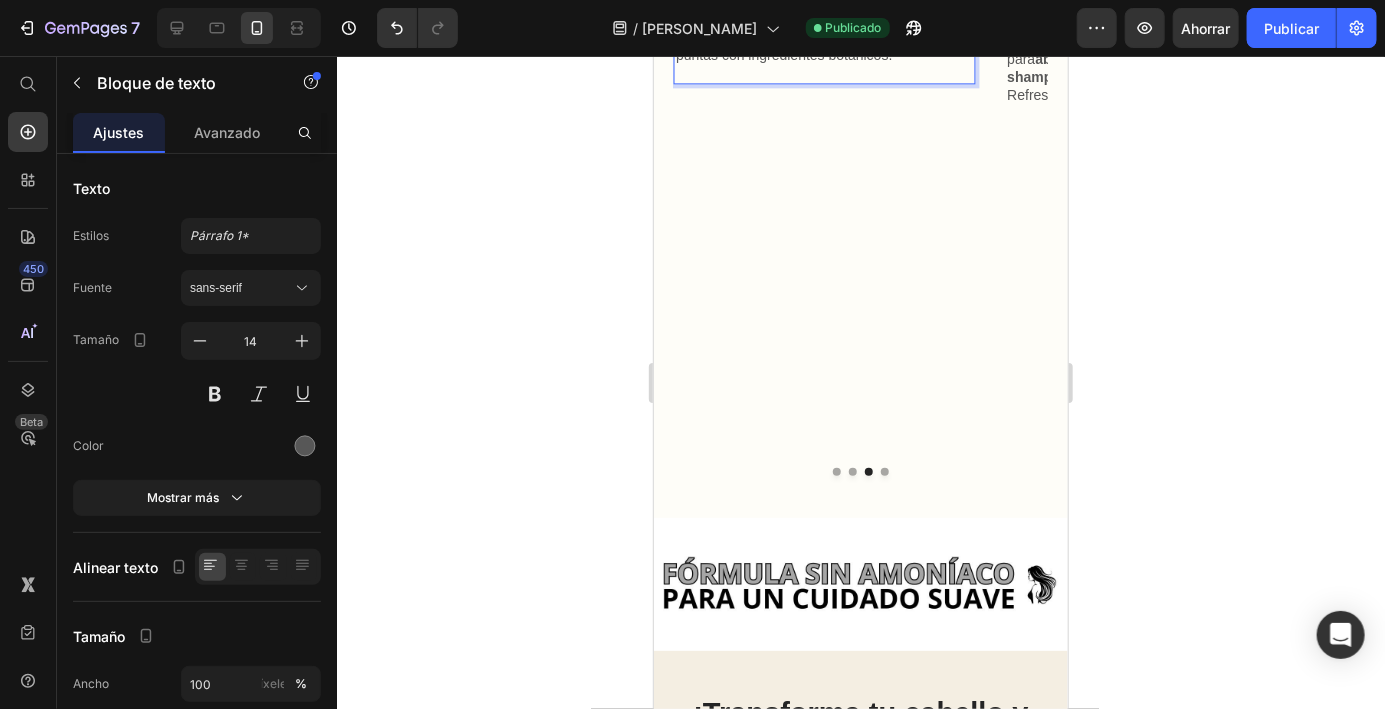 click on "Sella la cutícula [PERSON_NAME] tras el tinte natural y prolonga el color." at bounding box center [823, -28] 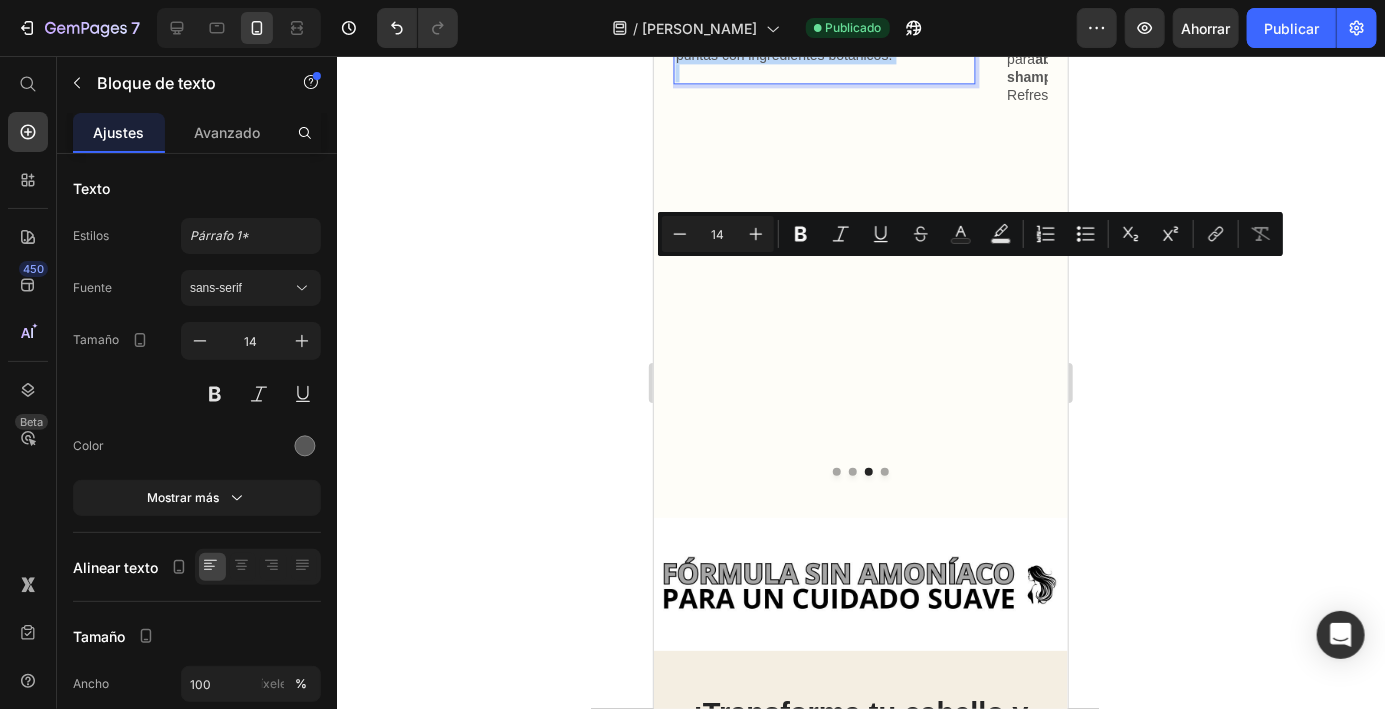 copy on "Sella la cutícula [PERSON_NAME] tras el tinte natural y prolonga el color. Repara puntas abiertas y deja el cabello sedoso, manejable y lleno de vida. Nutre profundamente desde la raíz hasta las puntas con ingredientes botánicos." 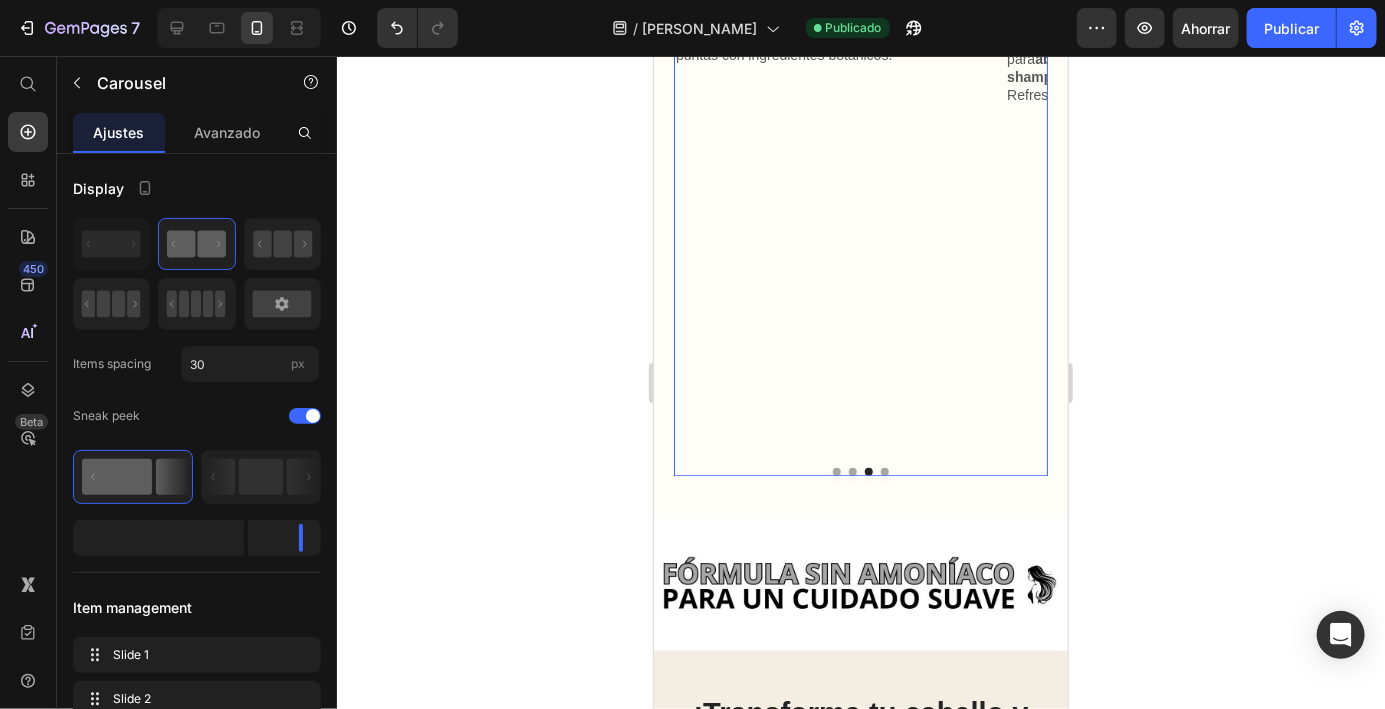 scroll, scrollTop: 2042, scrollLeft: 0, axis: vertical 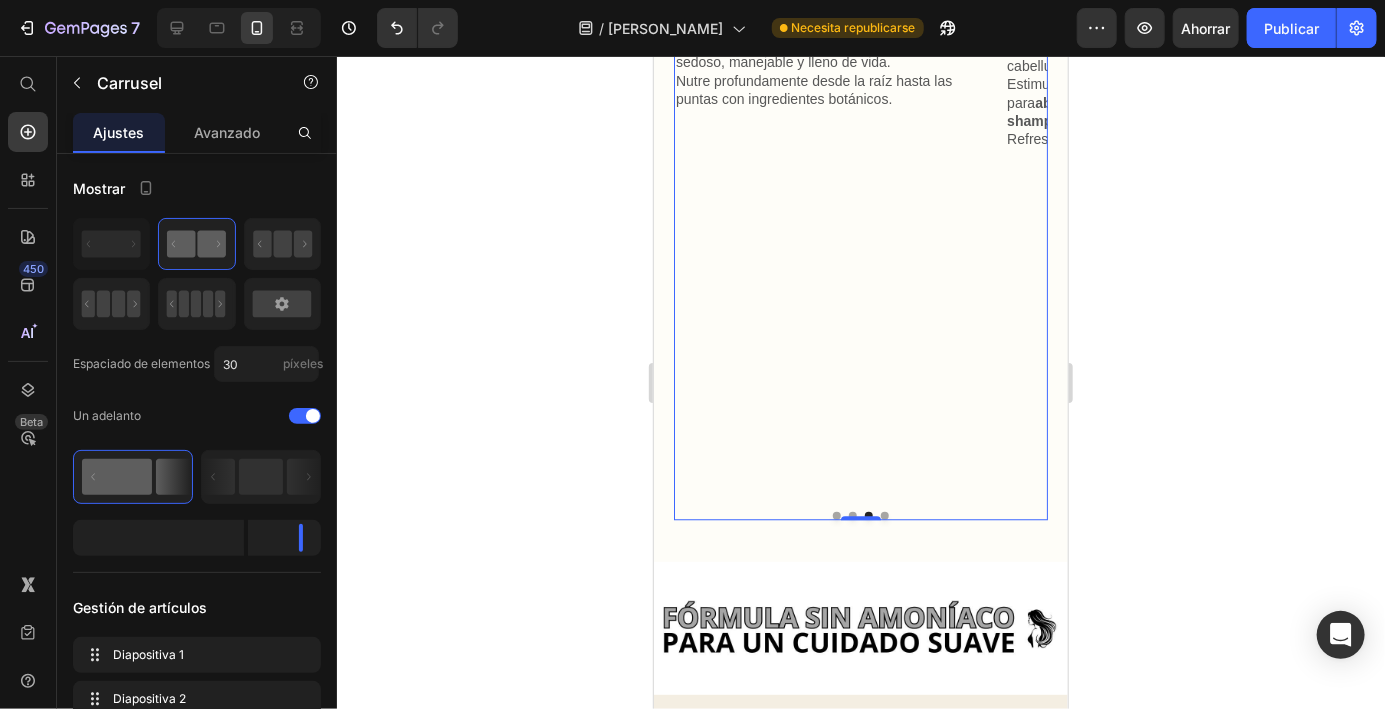 click at bounding box center (884, 515) 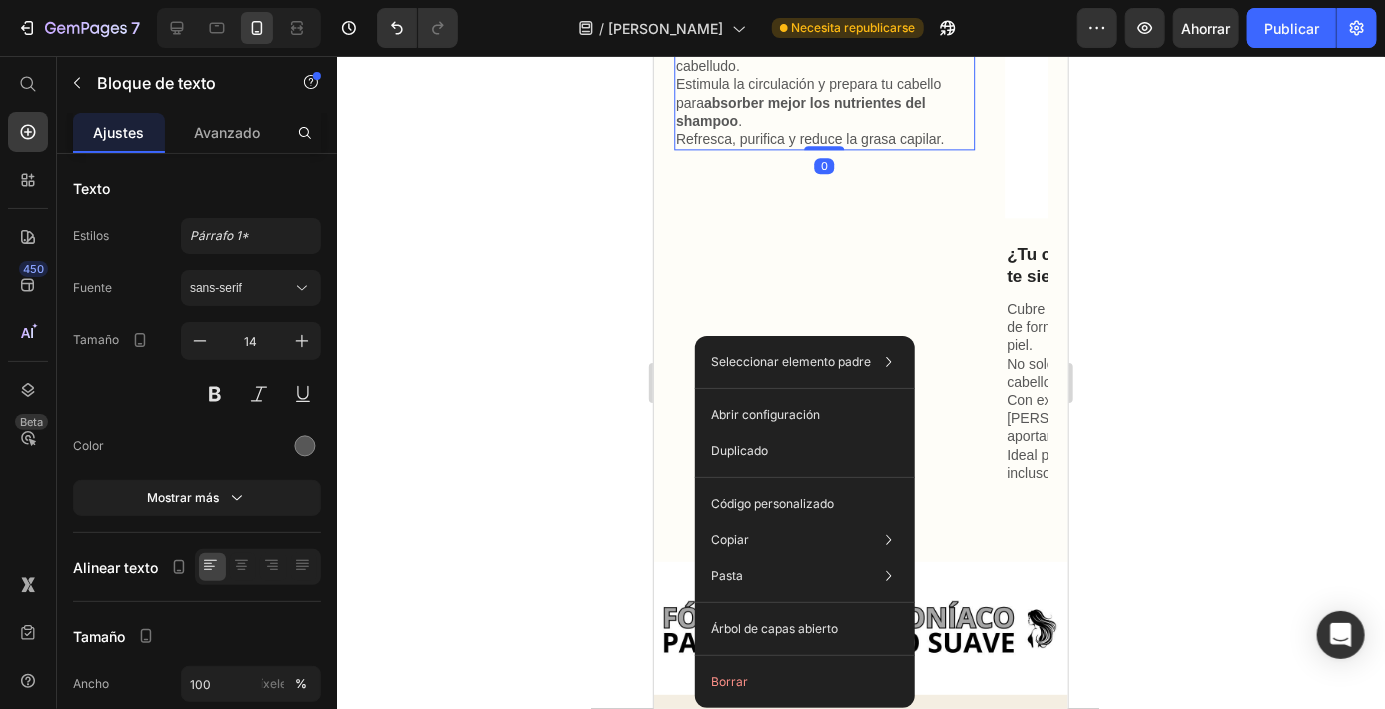click on "Elimina impurezas, células muertas y residuos de productos químicos que obstruyen el cuero cabelludo." at bounding box center [823, 47] 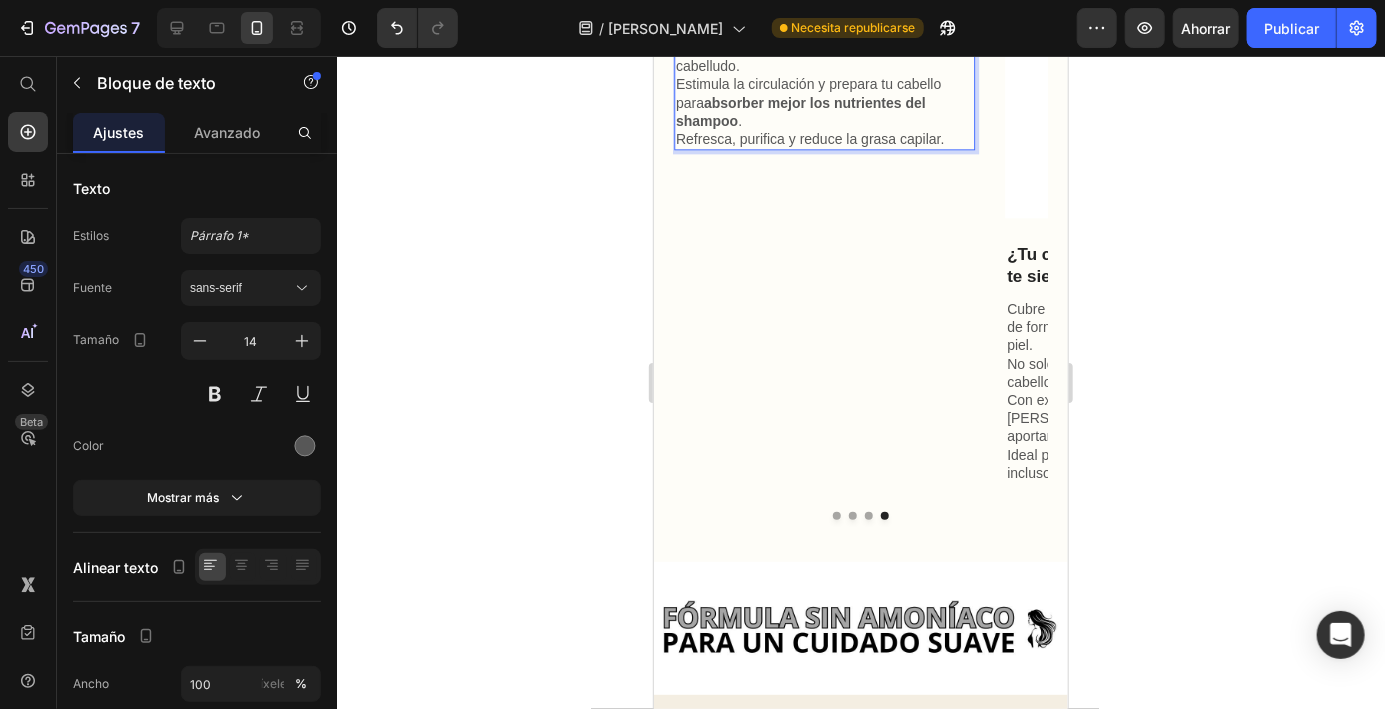 click on "Elimina impurezas, células muertas y residuos de productos químicos que obstruyen el cuero cabelludo." at bounding box center (823, 47) 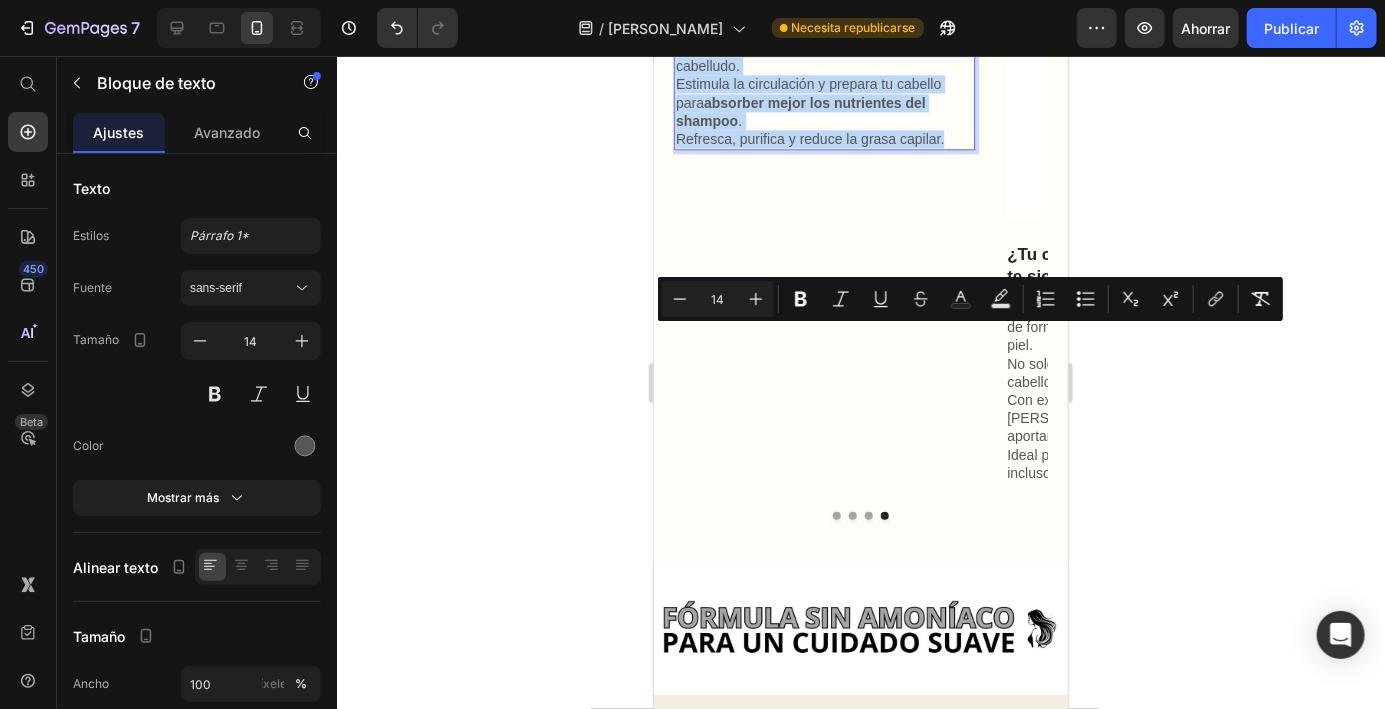 copy on "Elimina impurezas, células muertas y residuos de productos químicos que obstruyen el cuero cabelludo. Estimula la circulación y prepara tu cabello para  absorber mejor los nutrientes del shampoo . Refresca, purifica y reduce la grasa capilar." 